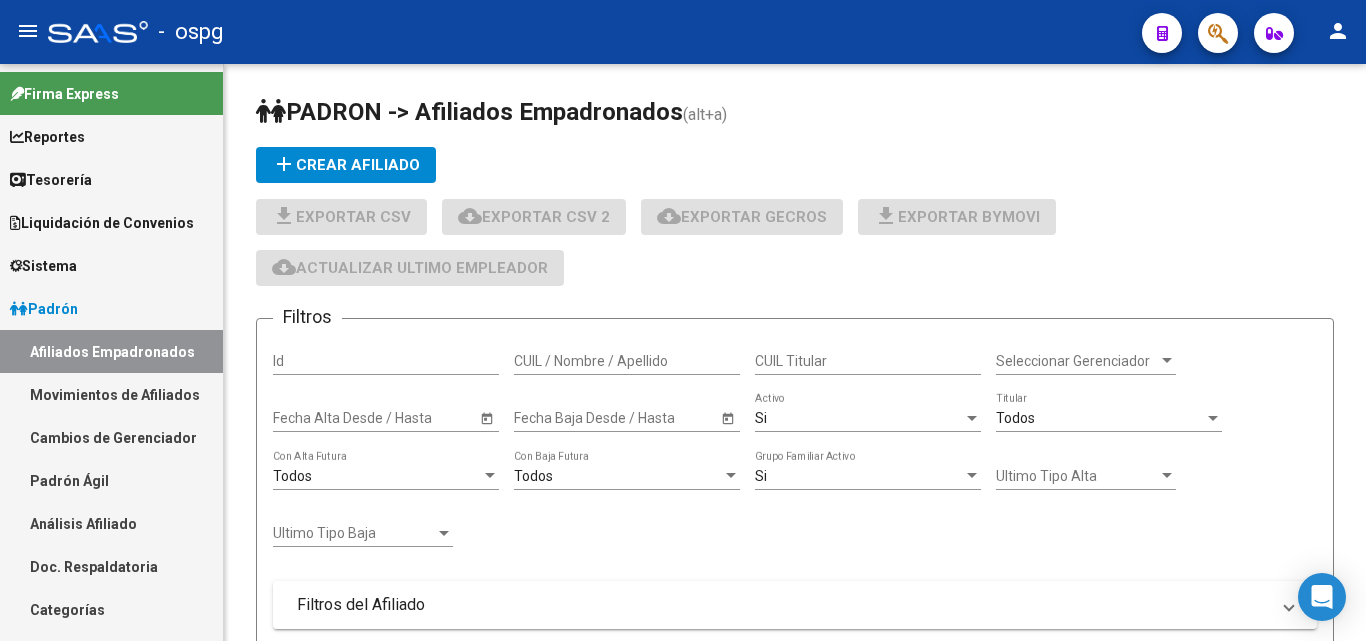scroll, scrollTop: 0, scrollLeft: 0, axis: both 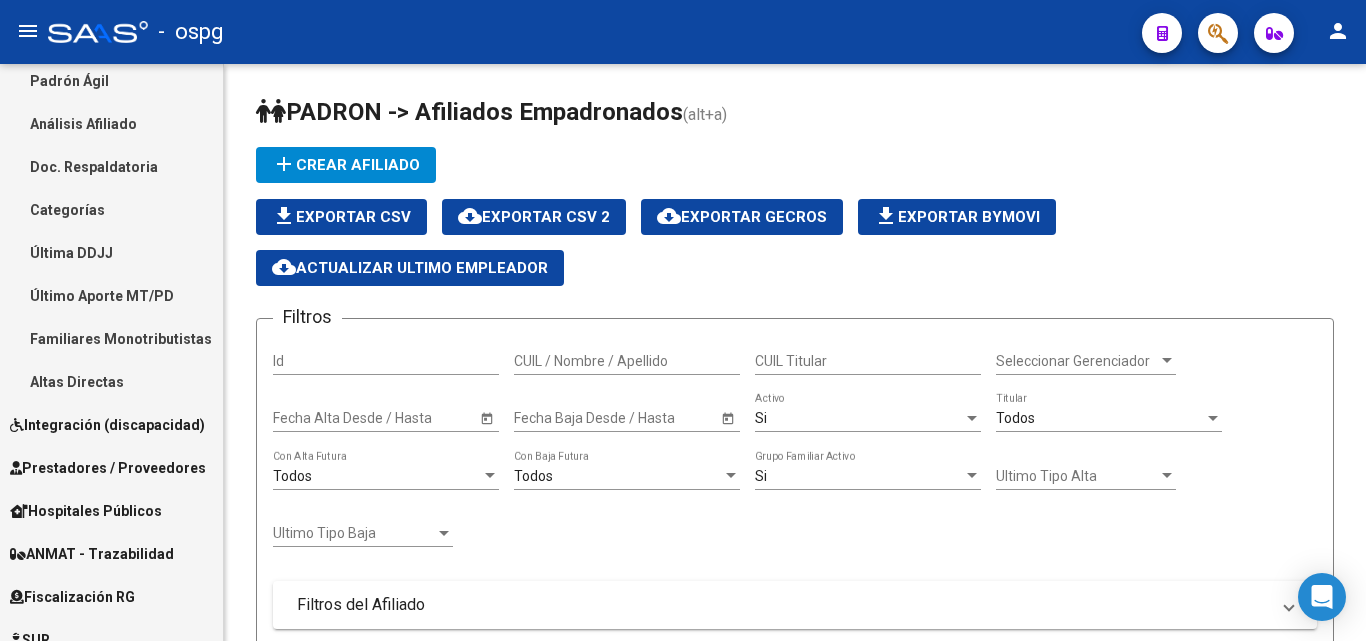 click on "Hospitales Públicos" at bounding box center [86, 511] 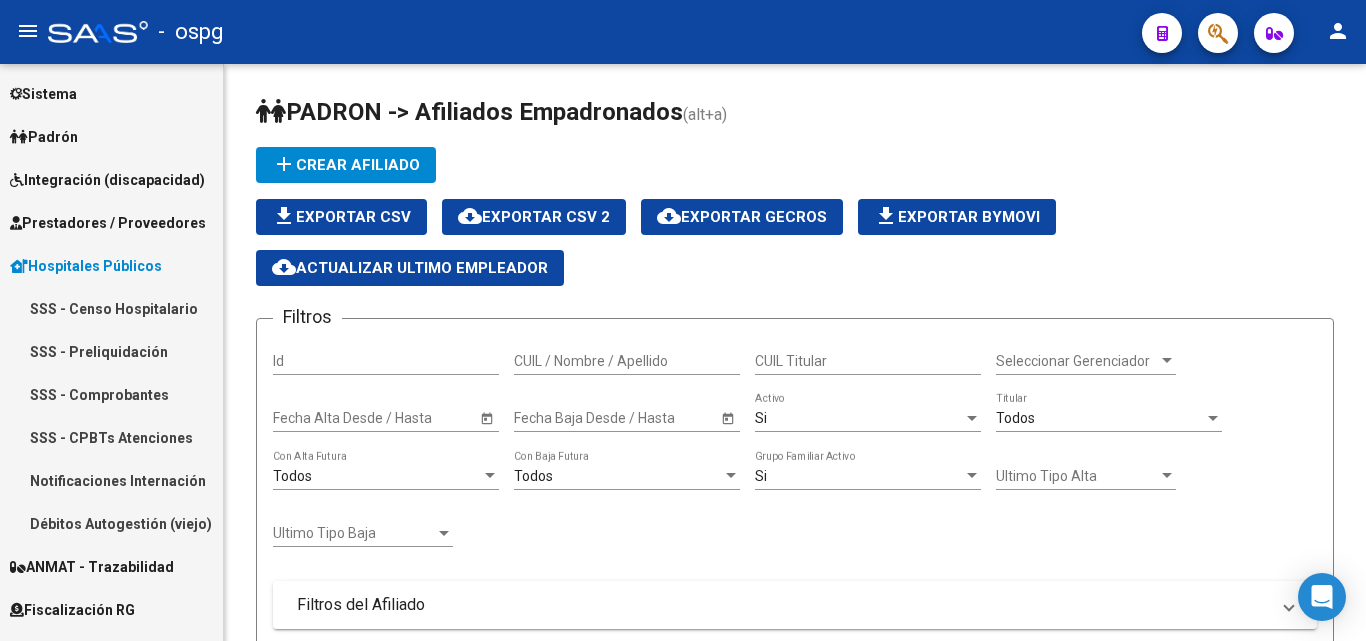 scroll, scrollTop: 200, scrollLeft: 0, axis: vertical 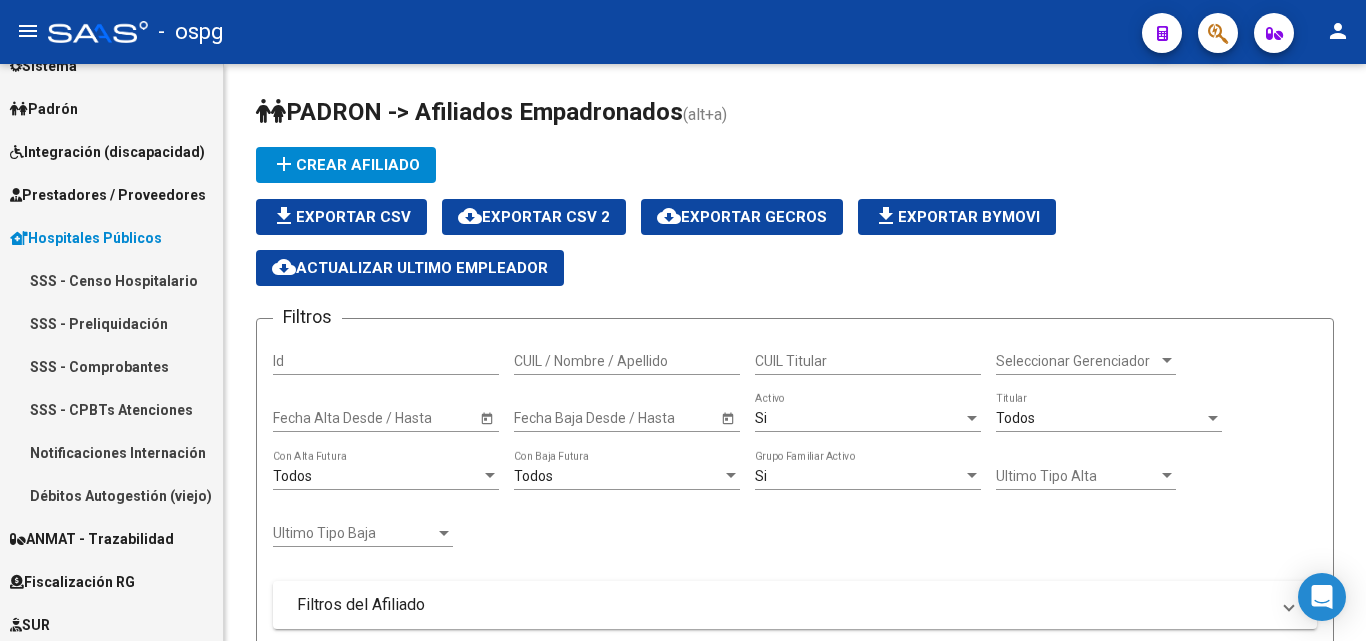 click on "Prestadores / Proveedores" at bounding box center (108, 195) 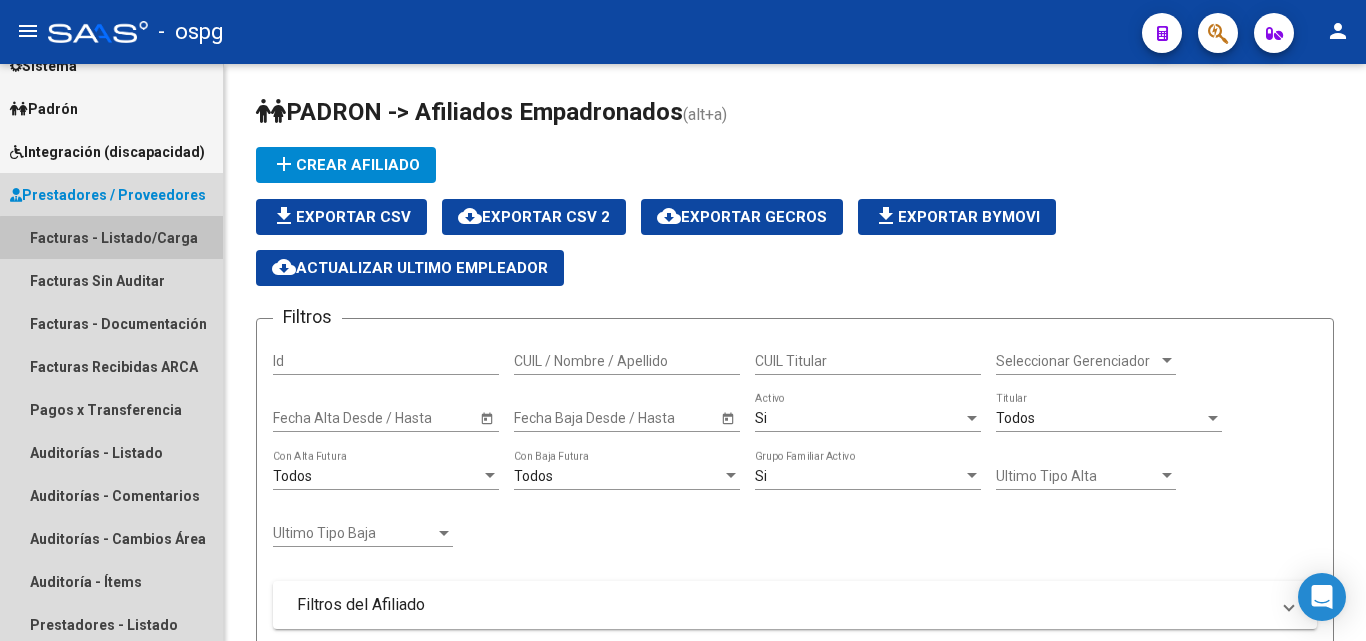 click on "Facturas - Listado/Carga" at bounding box center (111, 237) 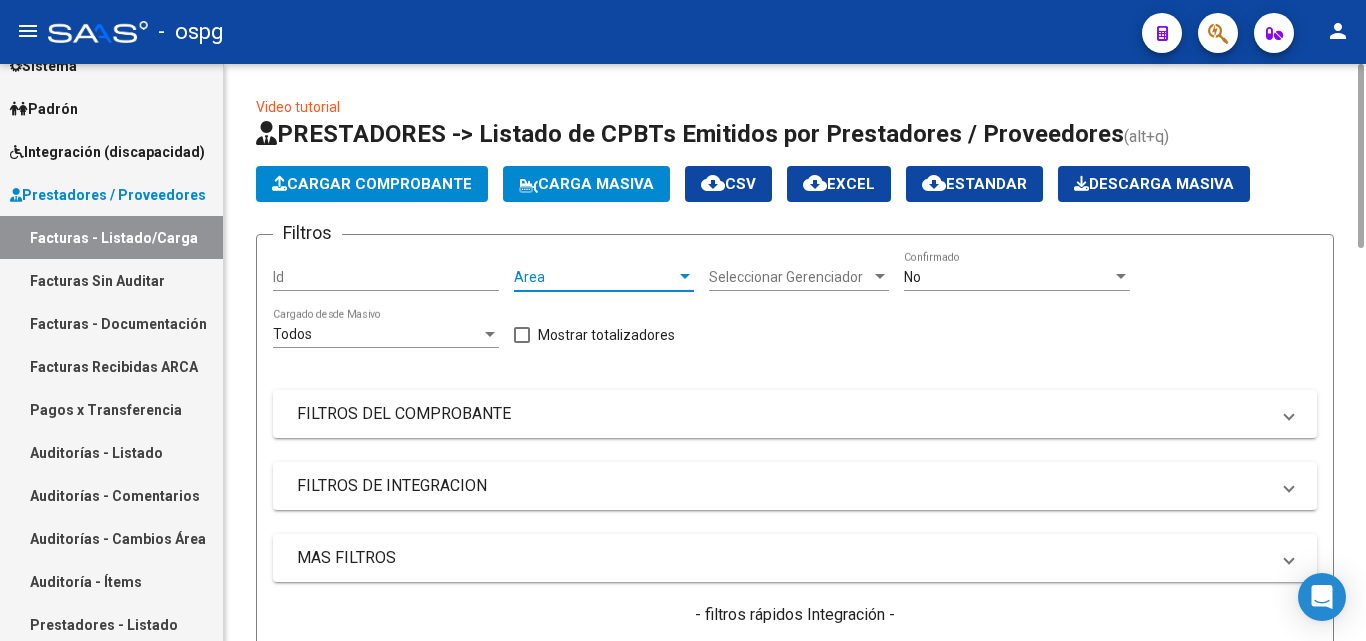 click on "Area" at bounding box center (595, 277) 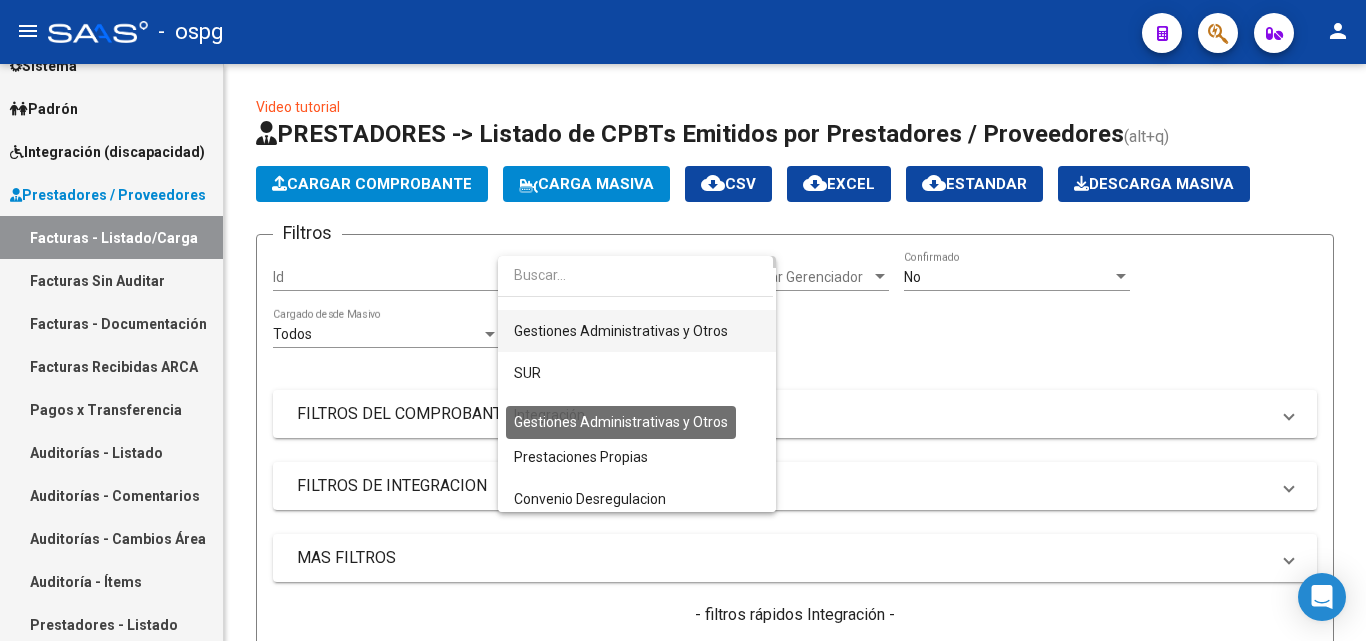 scroll, scrollTop: 0, scrollLeft: 0, axis: both 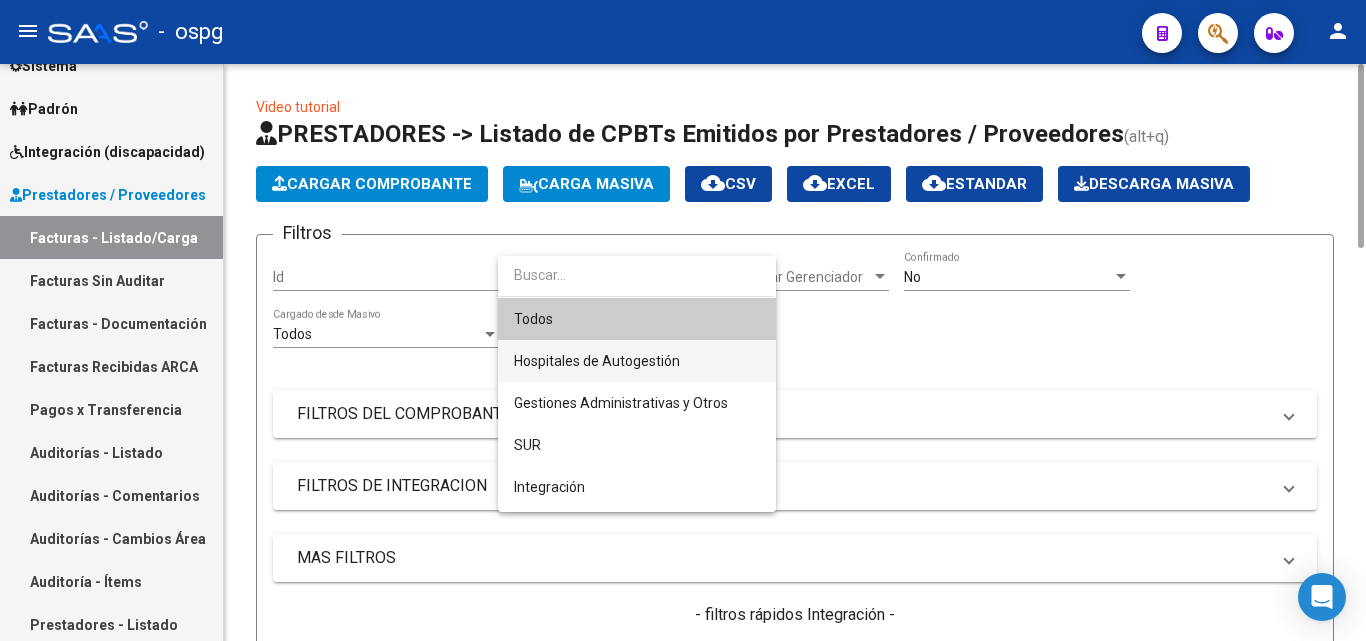 click on "Hospitales de Autogestión" at bounding box center [637, 361] 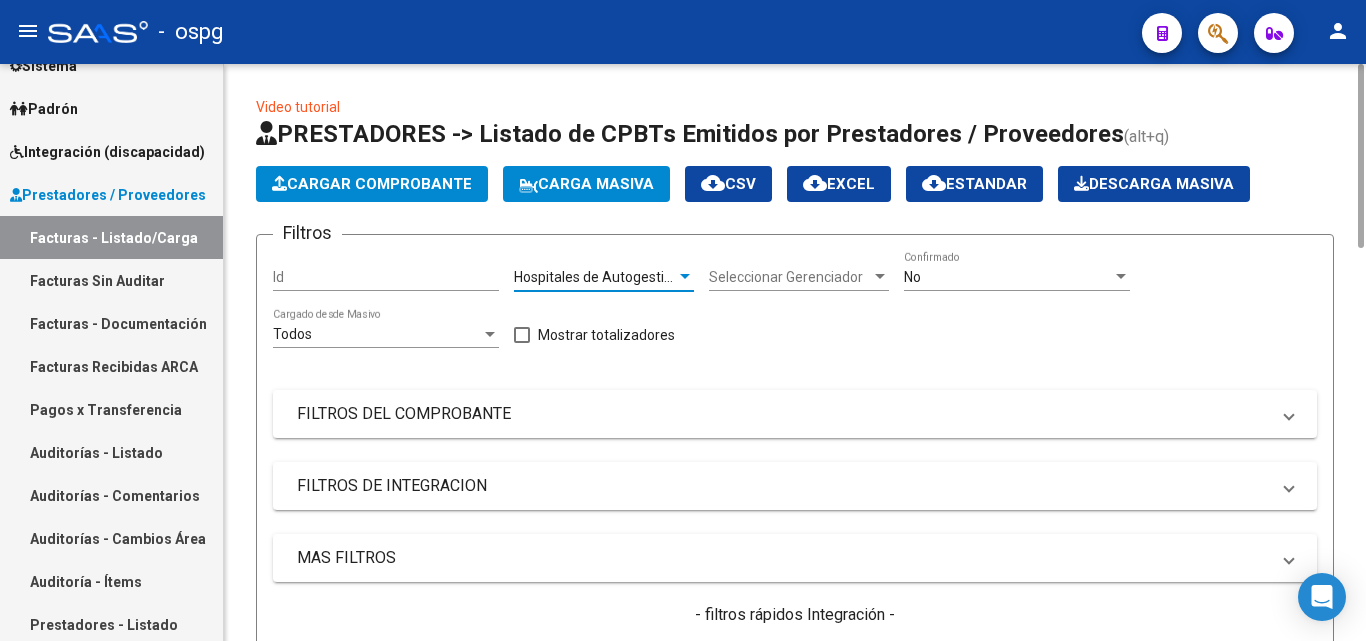 click on "Filtros Id Hospitales de Autogestión Area Seleccionar Gerenciador Seleccionar Gerenciador No  Confirmado Todos  Cargado desde Masivo   Mostrar totalizadores   FILTROS DEL COMPROBANTE  Comprobante Tipo Comprobante Tipo Start date – Fec. Comprobante Desde / Hasta Días Emisión Desde(cant. días) Días Emisión Hasta(cant. días) CUIT / Razón Social Pto. Venta Nro. Comprobante Código SSS CAE Válido CAE Válido Todos  Cargado Módulo Hosp. Todos  Tiene facturacion Apócrifa Hospital Refes  FILTROS DE INTEGRACION  Todos  Cargado en Para Enviar SSS Período De Prestación Campos del Archivo de Rendición Devuelto x SSS (dr_envio) Todos  Rendido x SSS (dr_envio) Tipo de Registro Tipo de Registro Período Presentación Período Presentación Campos del Legajo Asociado (preaprobación) Afiliado Legajo (cuil/nombre) Todos  Solo facturas preaprobadas  MAS FILTROS  Todos  Con Doc. Respaldatoria Todos  Con Trazabilidad Todos  Asociado a Expediente Sur Auditoría Auditoría Auditoría Id Start date – Start date" 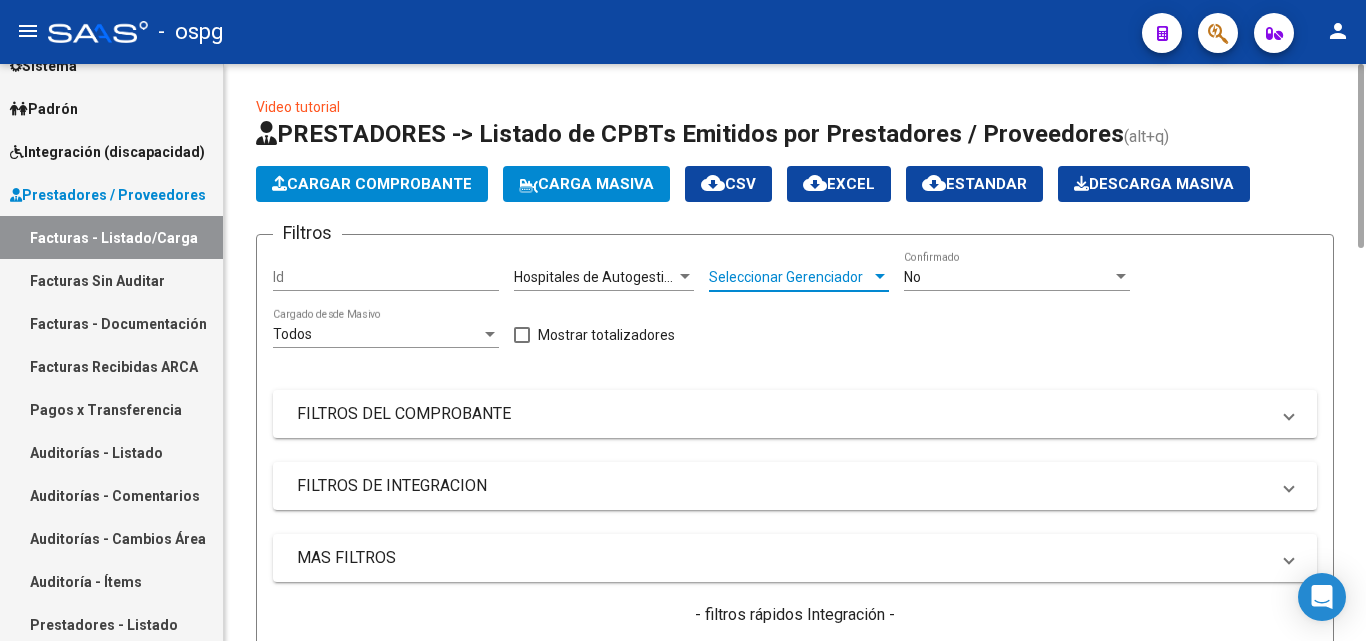 click on "Seleccionar Gerenciador" at bounding box center (790, 277) 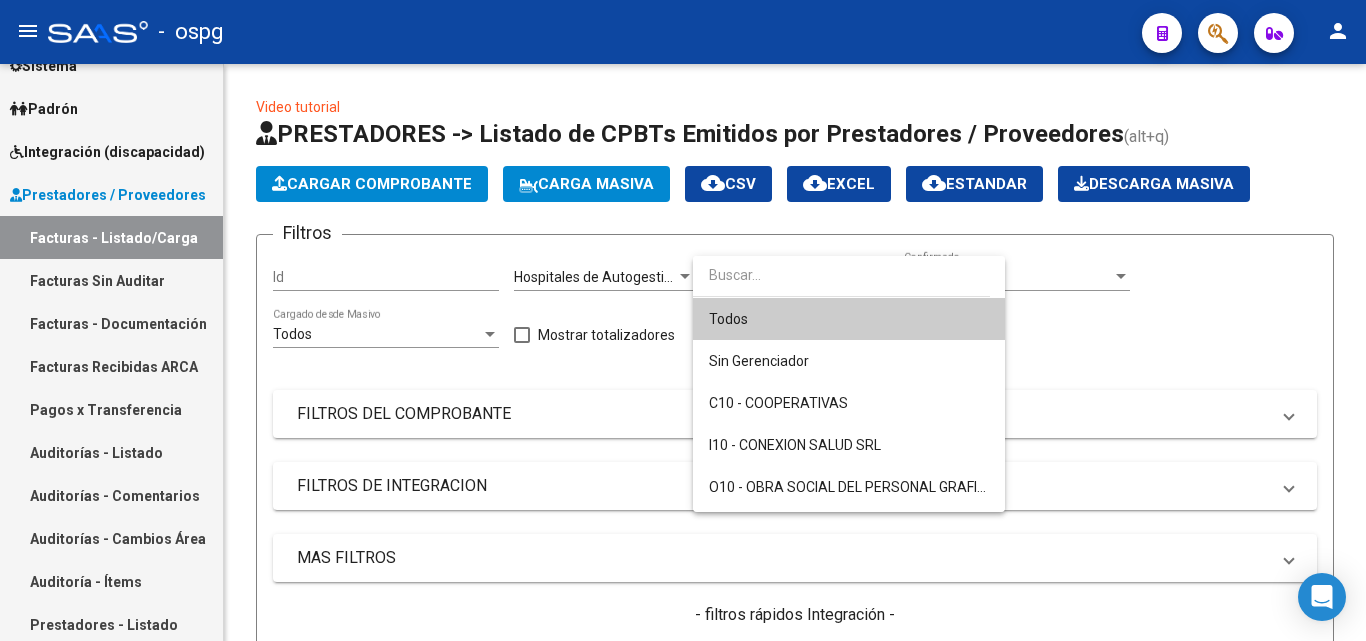 click at bounding box center (683, 320) 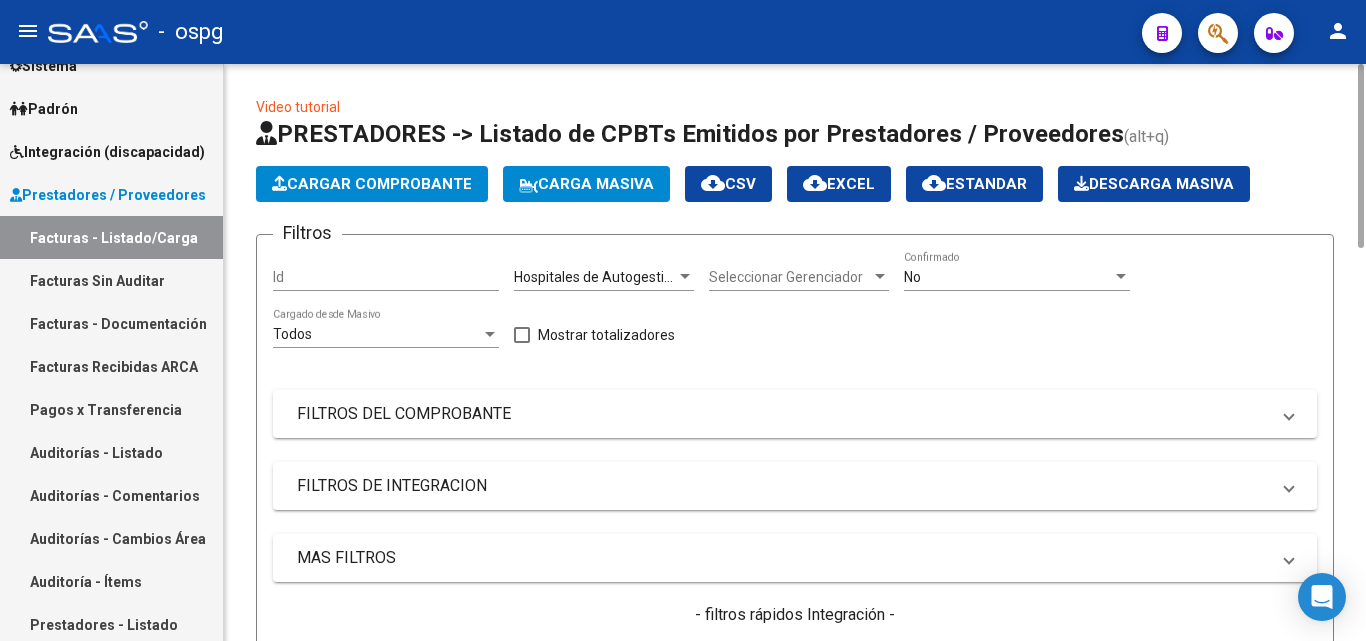 click on "No  Confirmado" 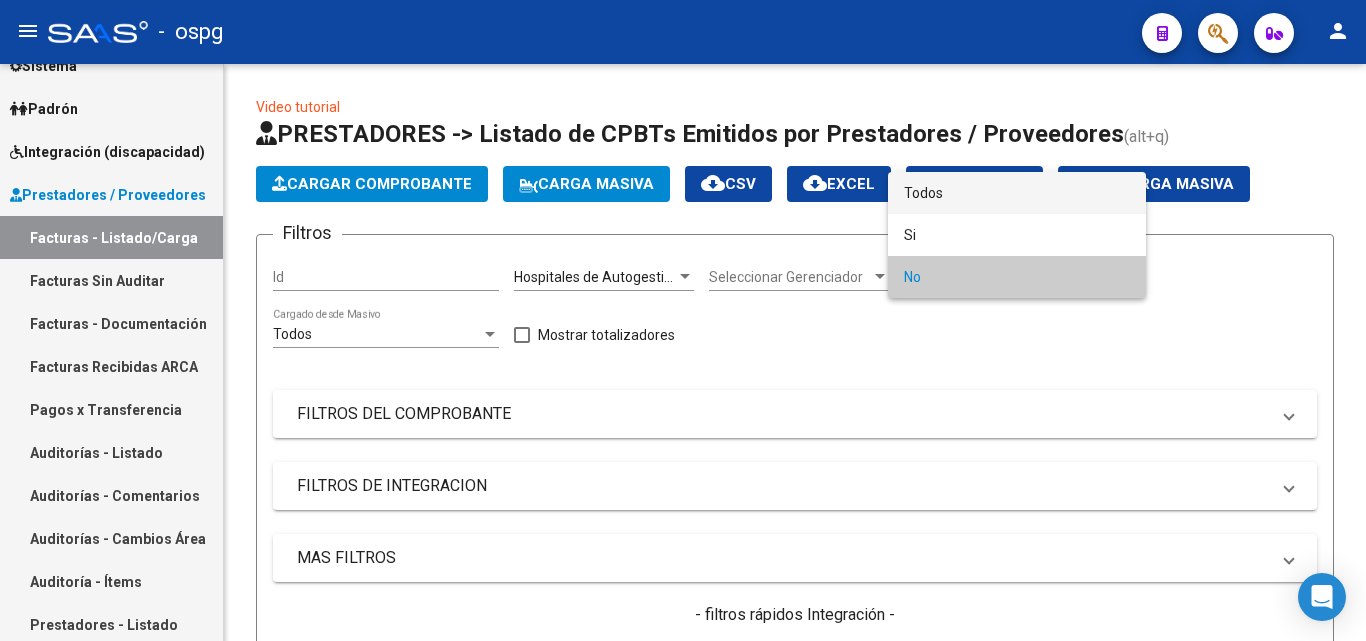 click on "Todos" at bounding box center [1017, 193] 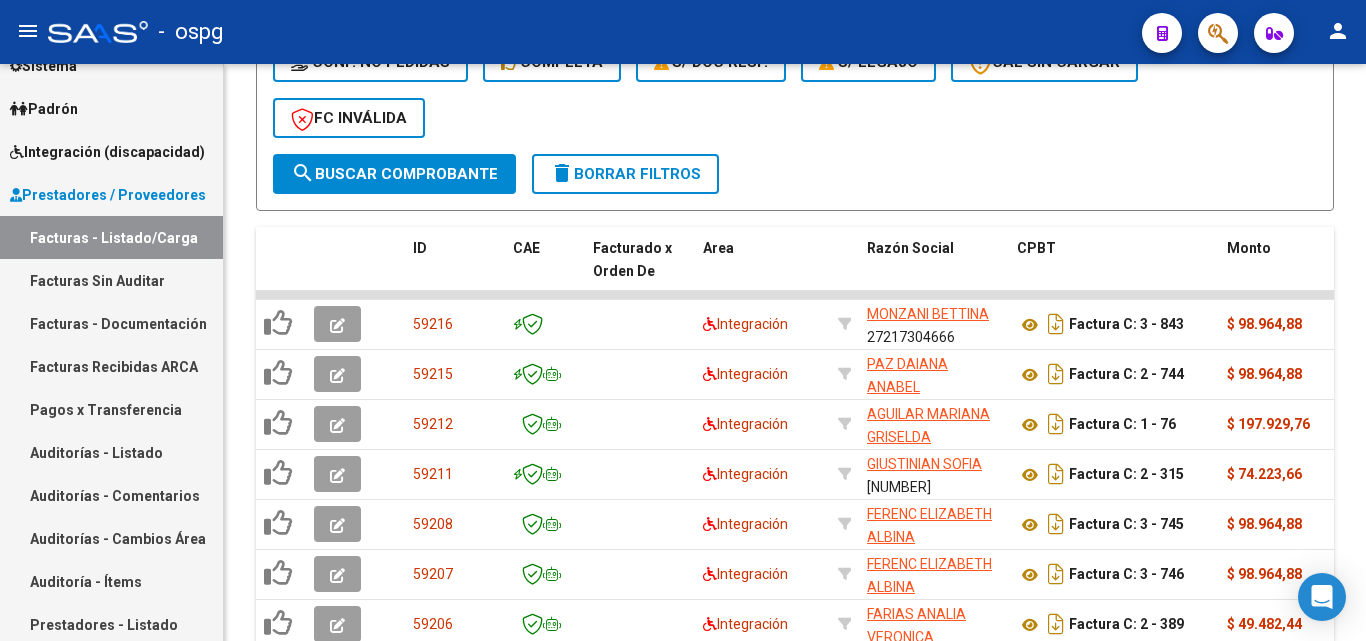 scroll, scrollTop: 0, scrollLeft: 0, axis: both 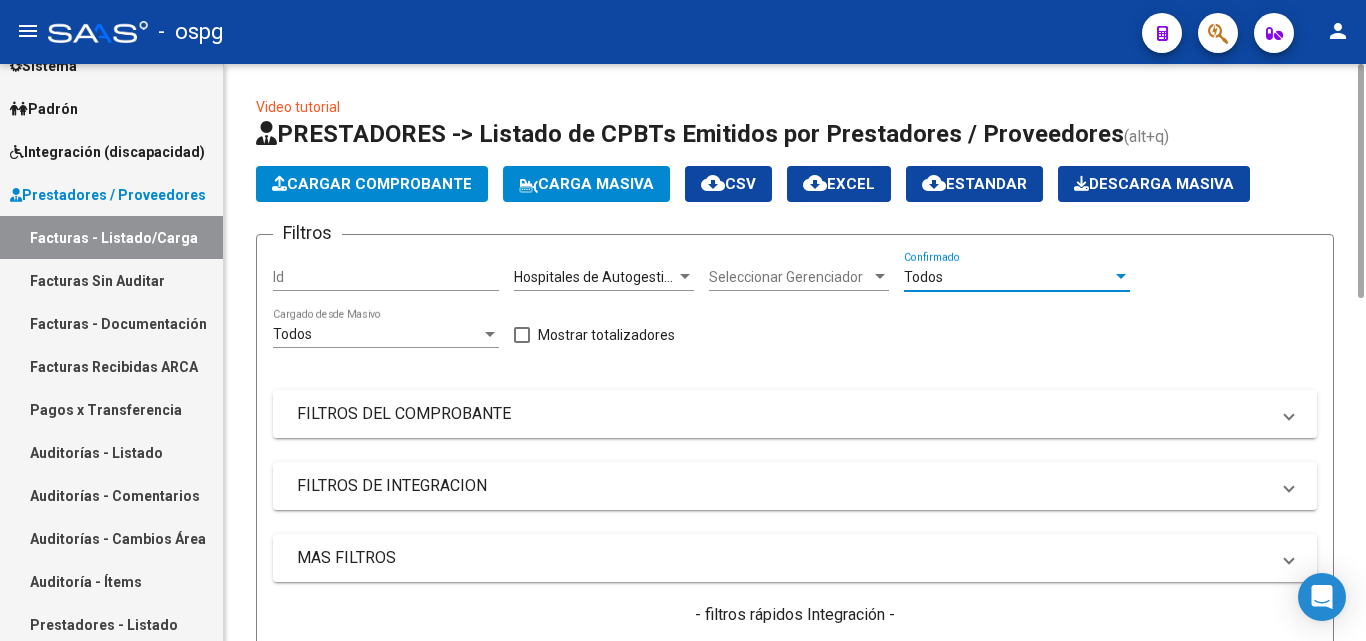 click on "FILTROS DEL COMPROBANTE" at bounding box center (783, 414) 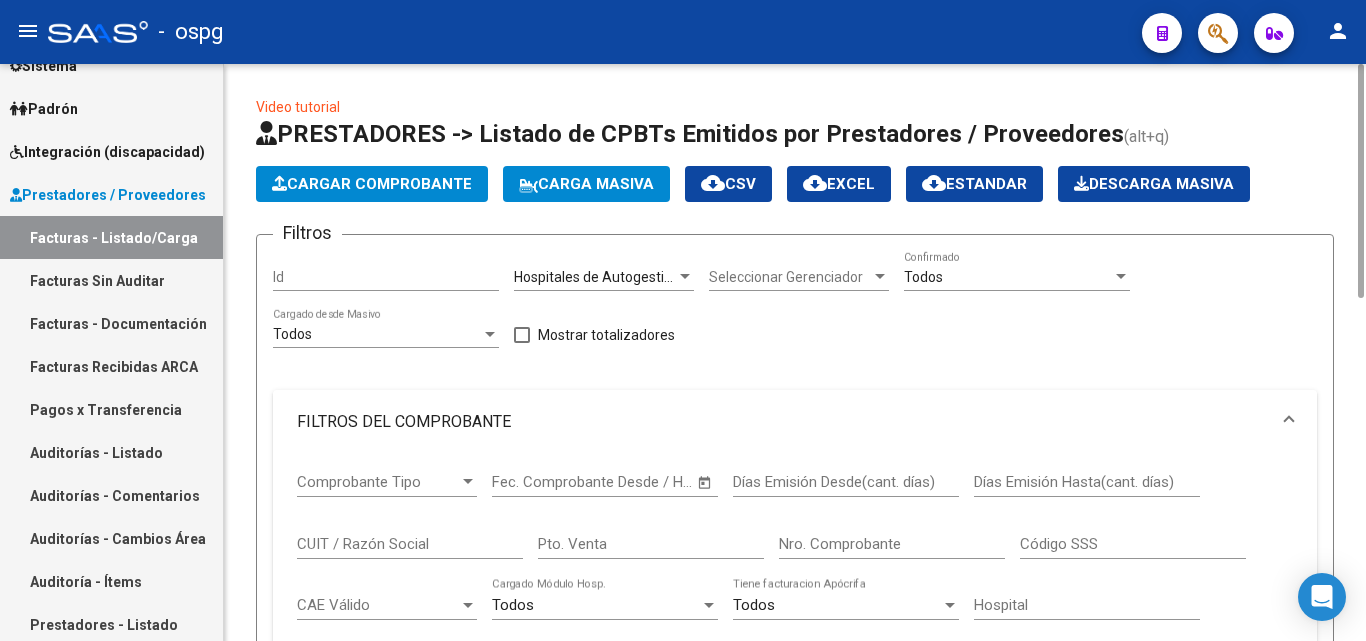 scroll, scrollTop: 200, scrollLeft: 0, axis: vertical 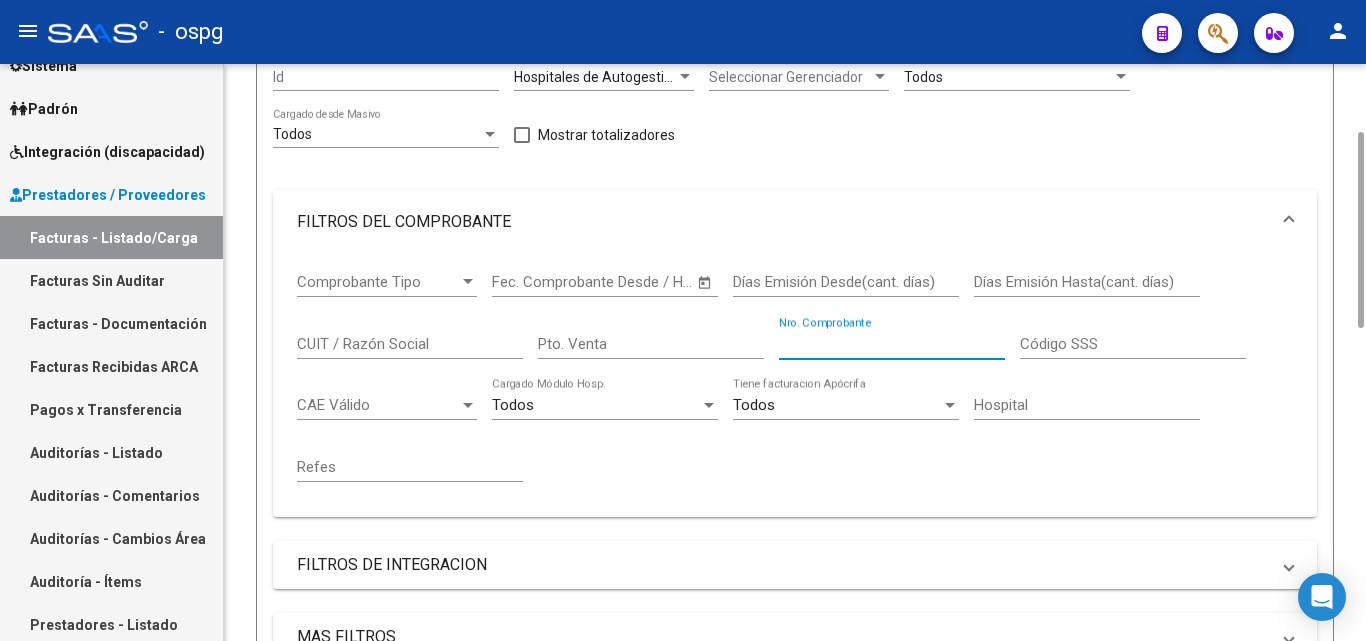 click on "Nro. Comprobante" at bounding box center [892, 344] 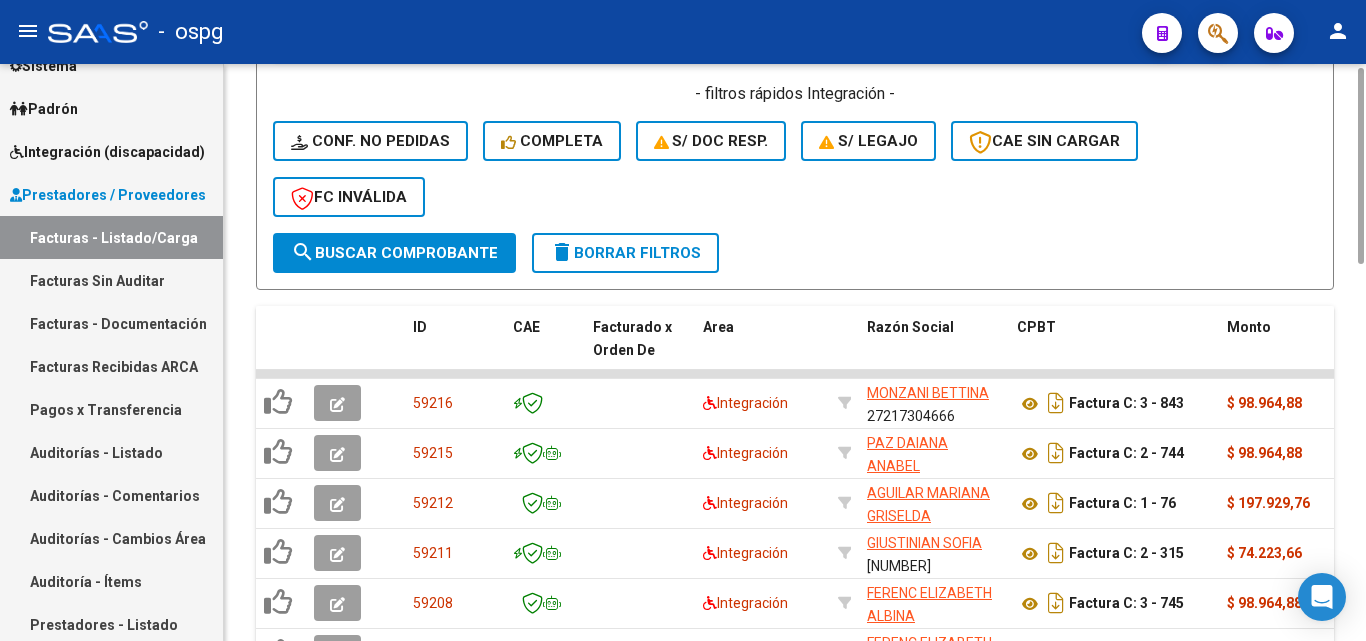 scroll, scrollTop: 600, scrollLeft: 0, axis: vertical 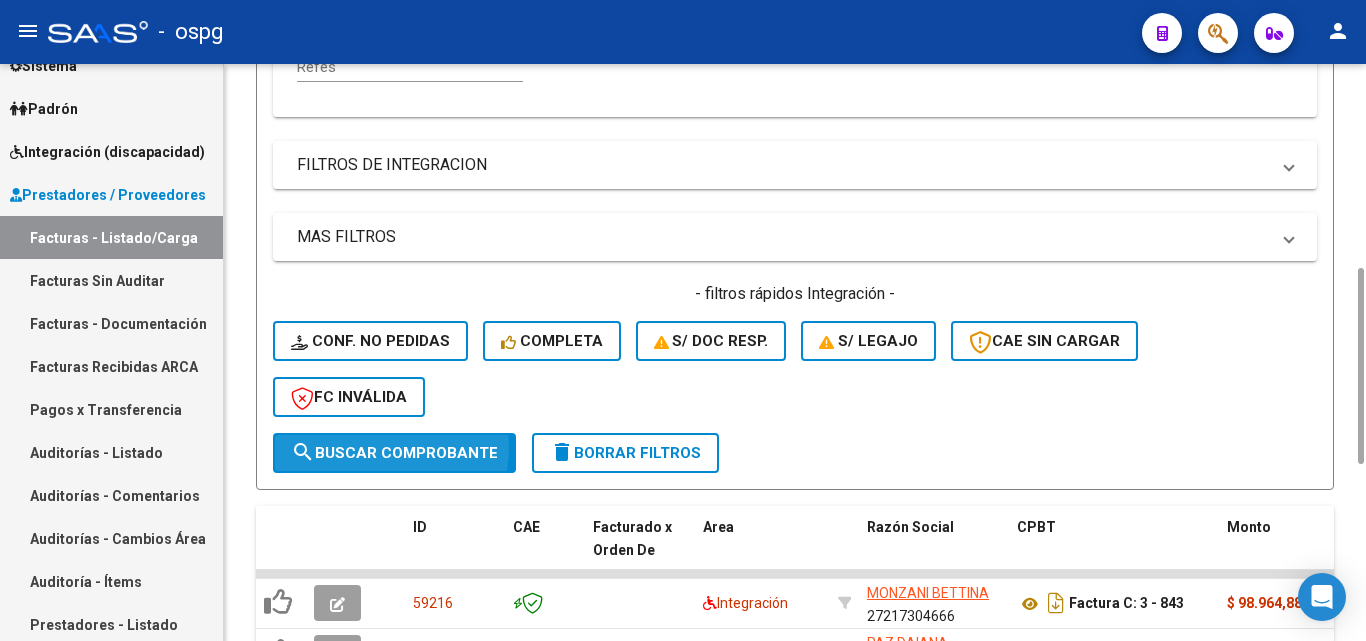 click on "search  Buscar Comprobante" 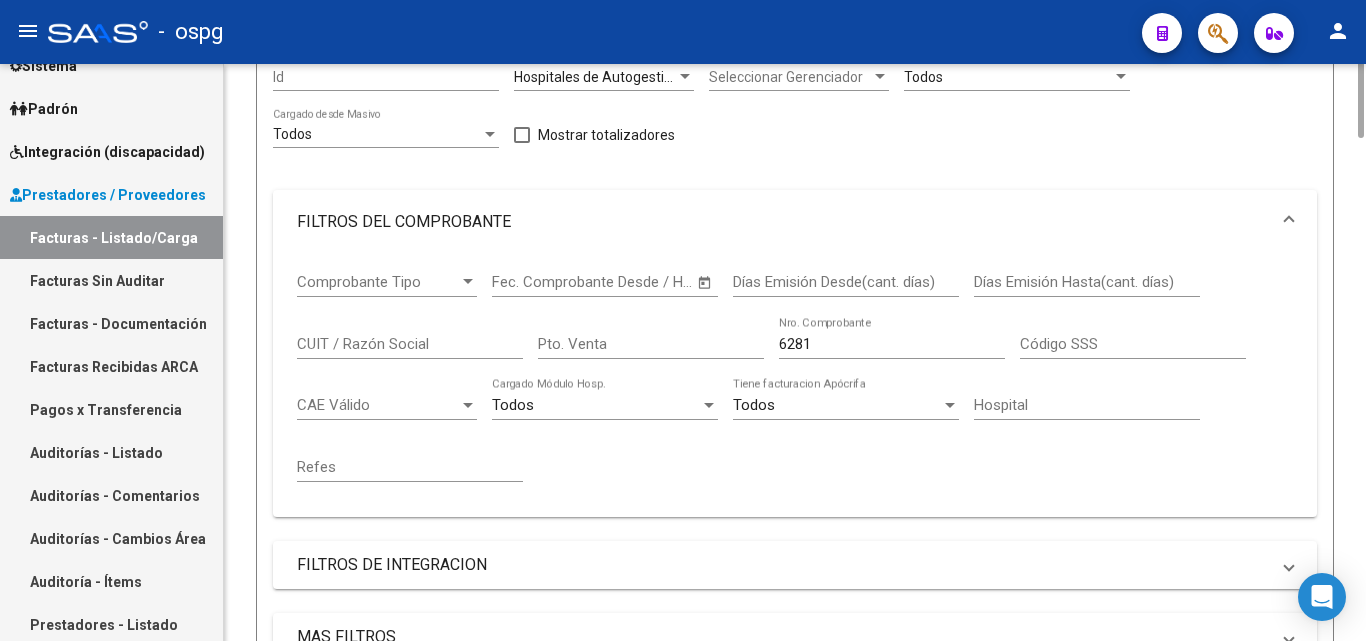 scroll, scrollTop: 0, scrollLeft: 0, axis: both 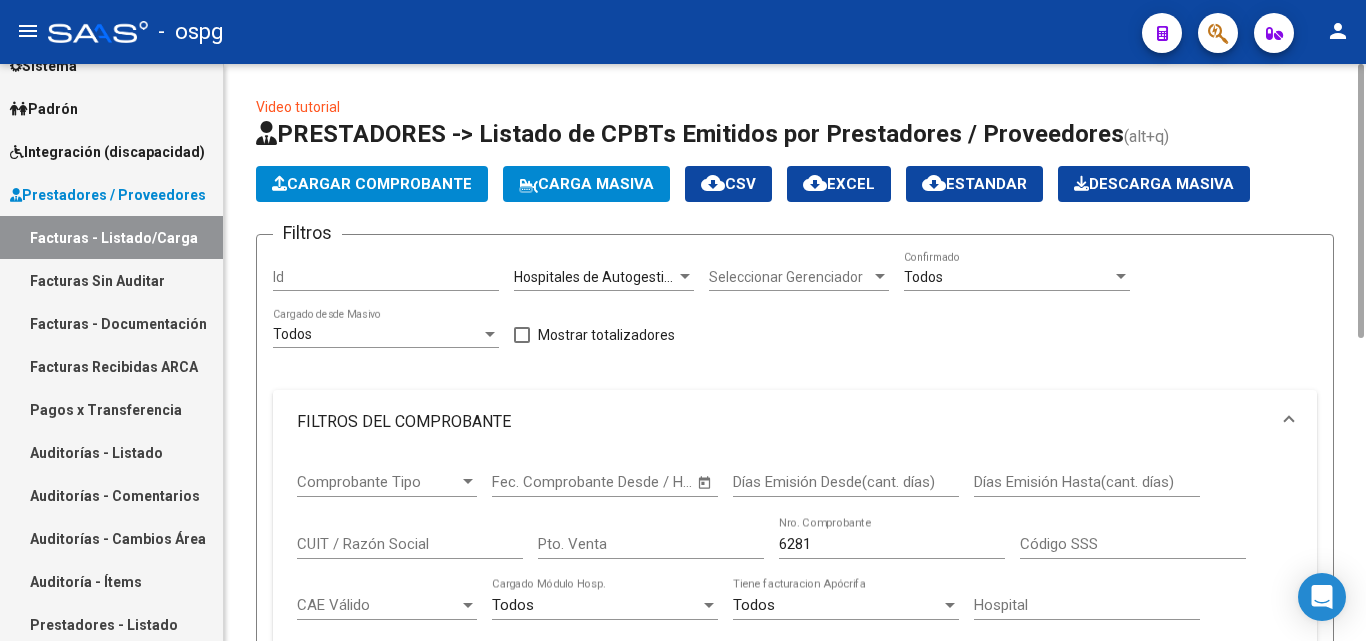 click on "Hospitales de Autogestión" at bounding box center (597, 277) 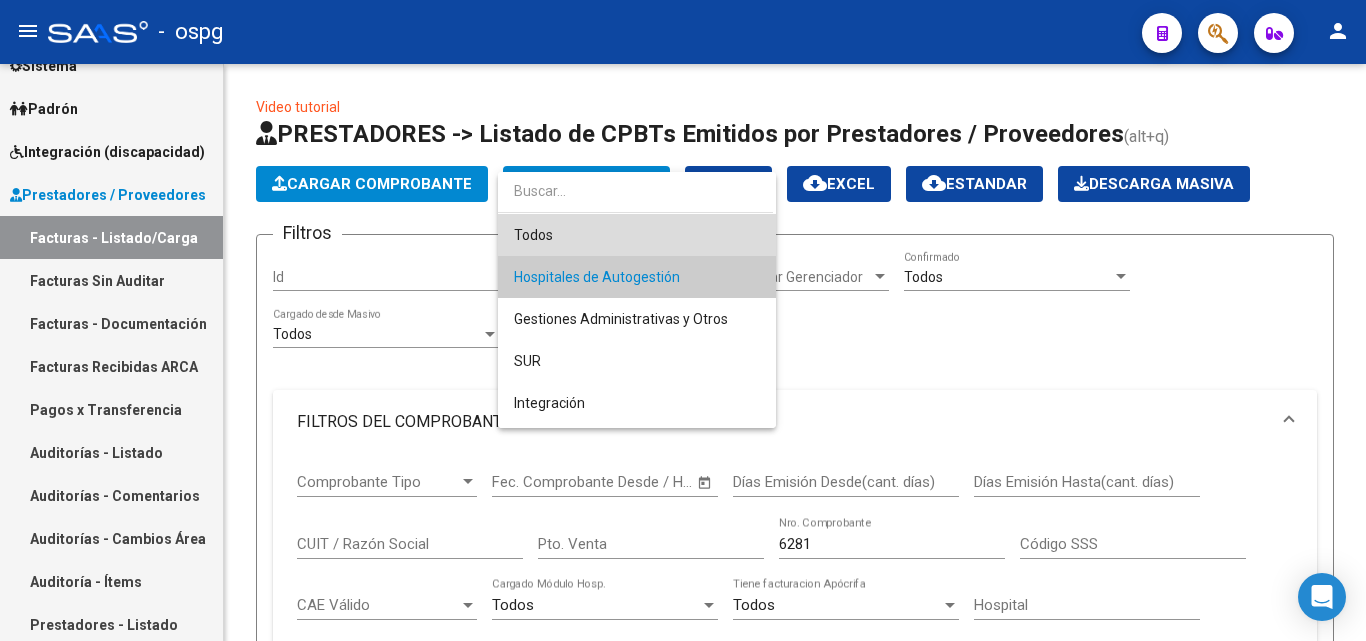 click on "Todos" at bounding box center [637, 235] 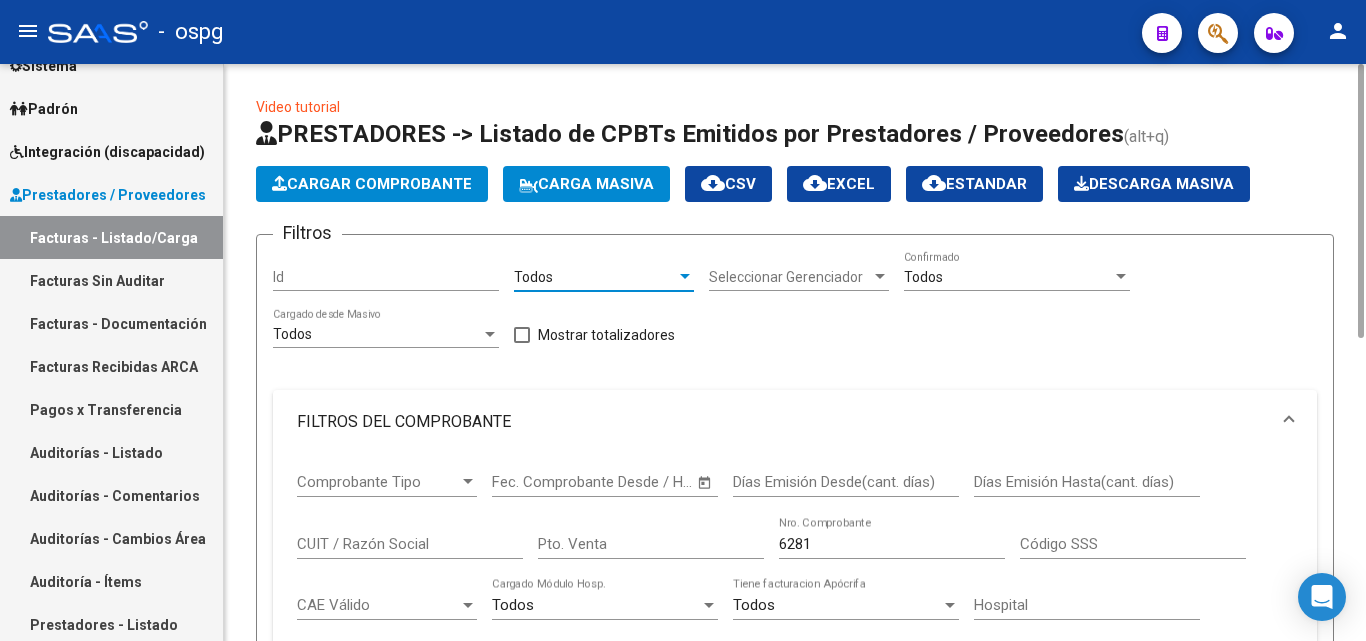 scroll, scrollTop: 638, scrollLeft: 0, axis: vertical 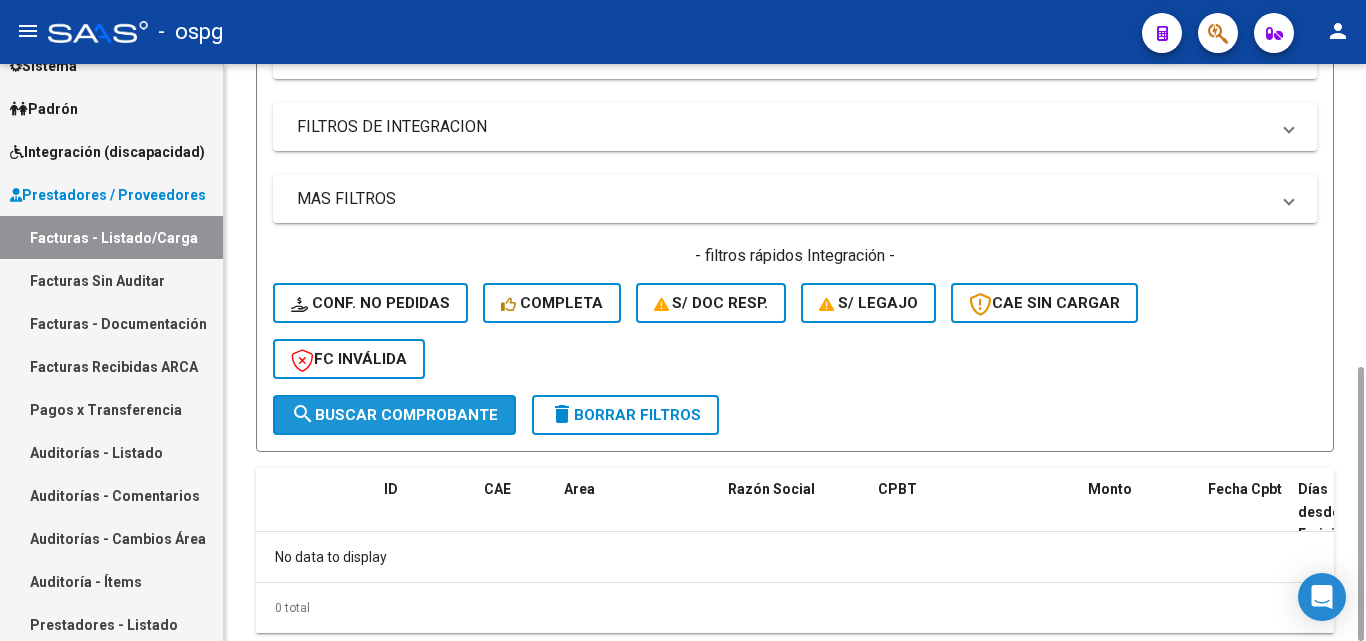 click on "search  Buscar Comprobante" 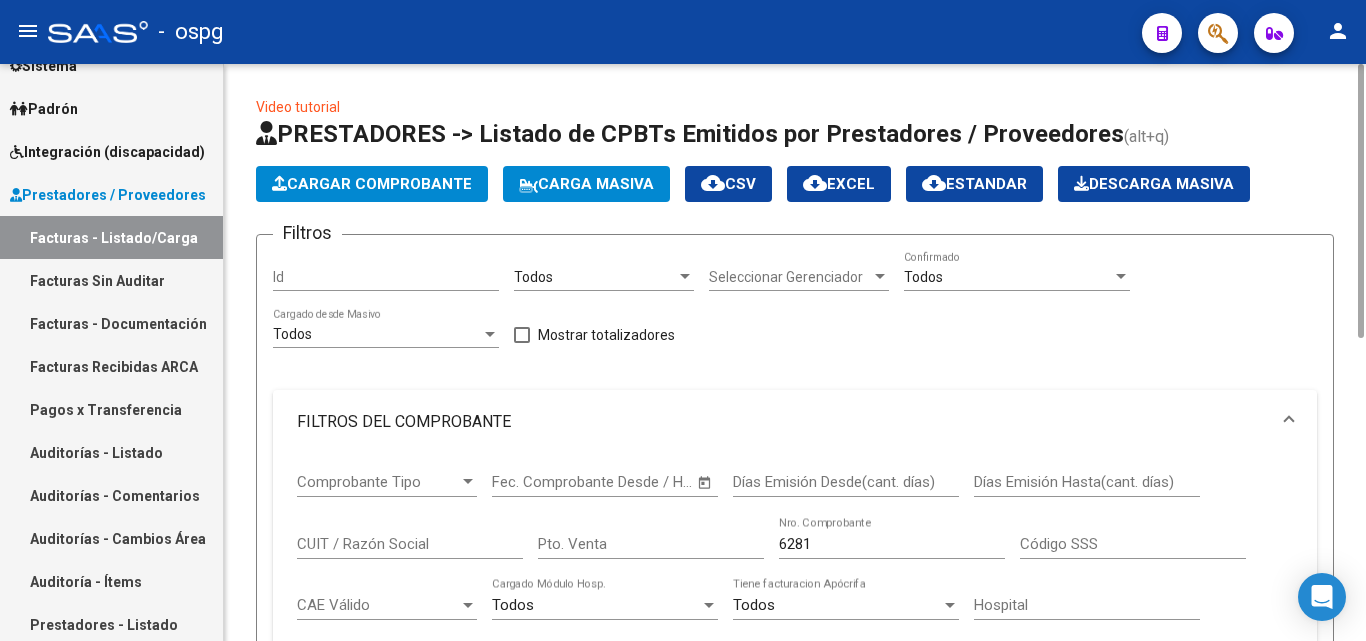 scroll, scrollTop: 200, scrollLeft: 0, axis: vertical 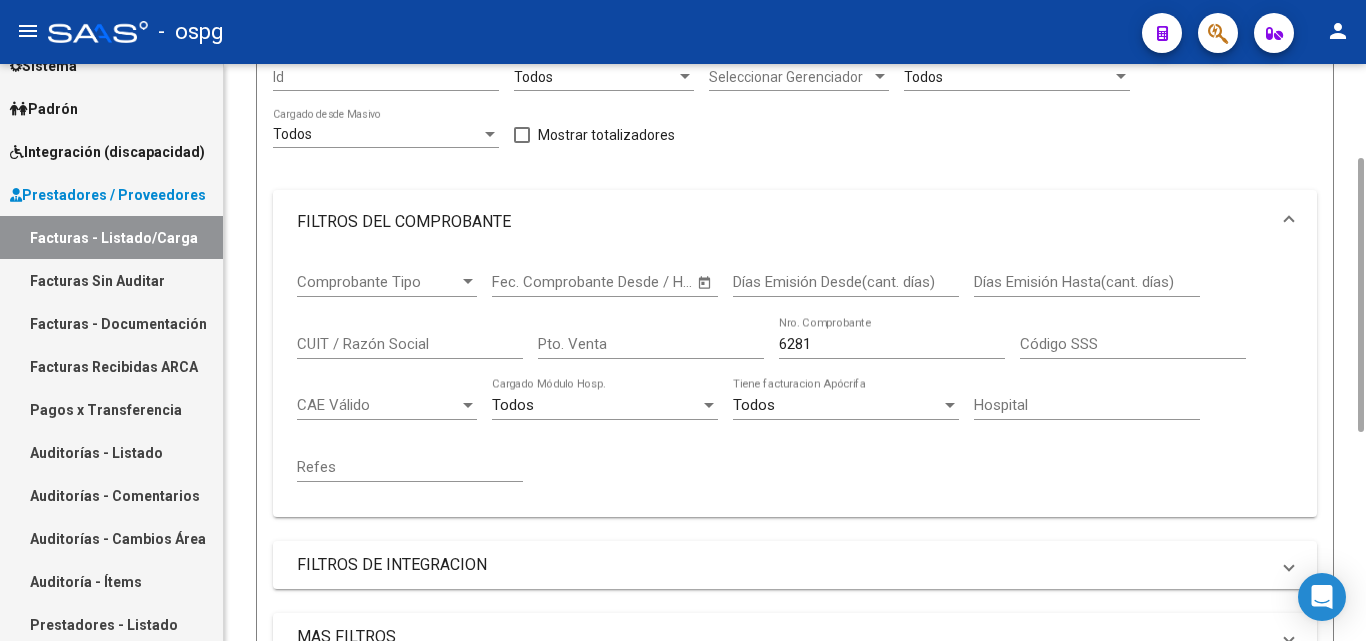 click on "6281" at bounding box center [892, 344] 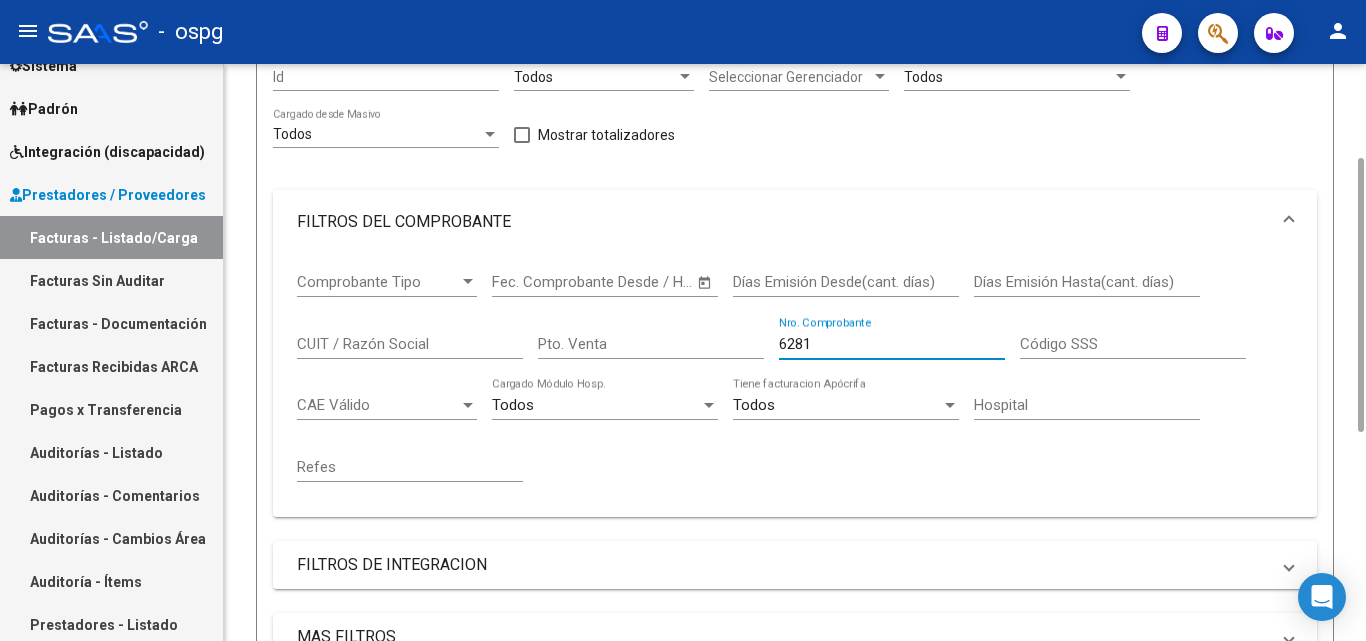 scroll, scrollTop: 638, scrollLeft: 0, axis: vertical 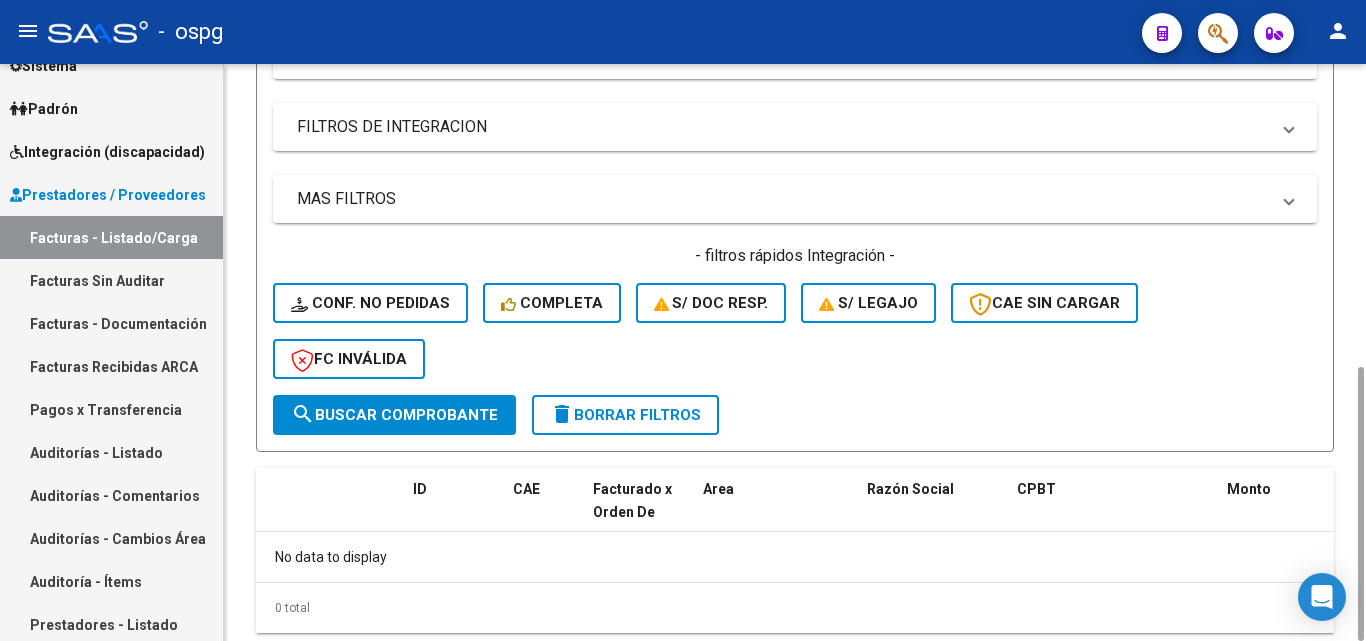 type on "[NUMBER]" 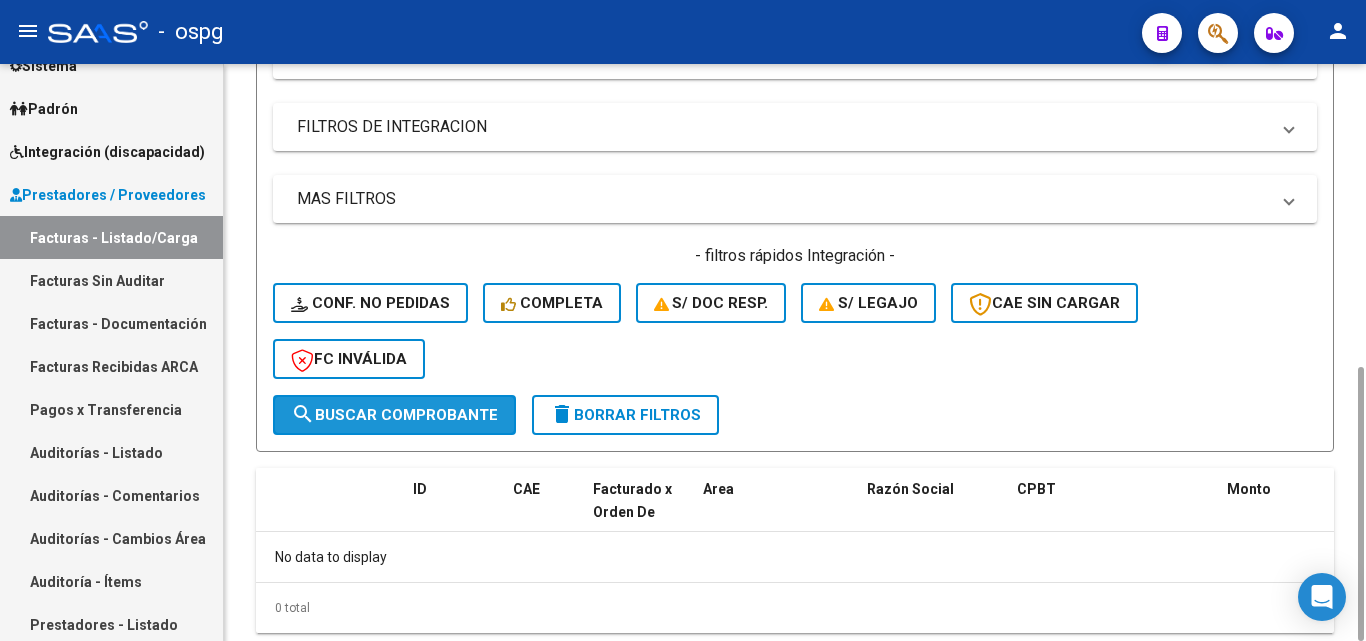 click on "search  Buscar Comprobante" 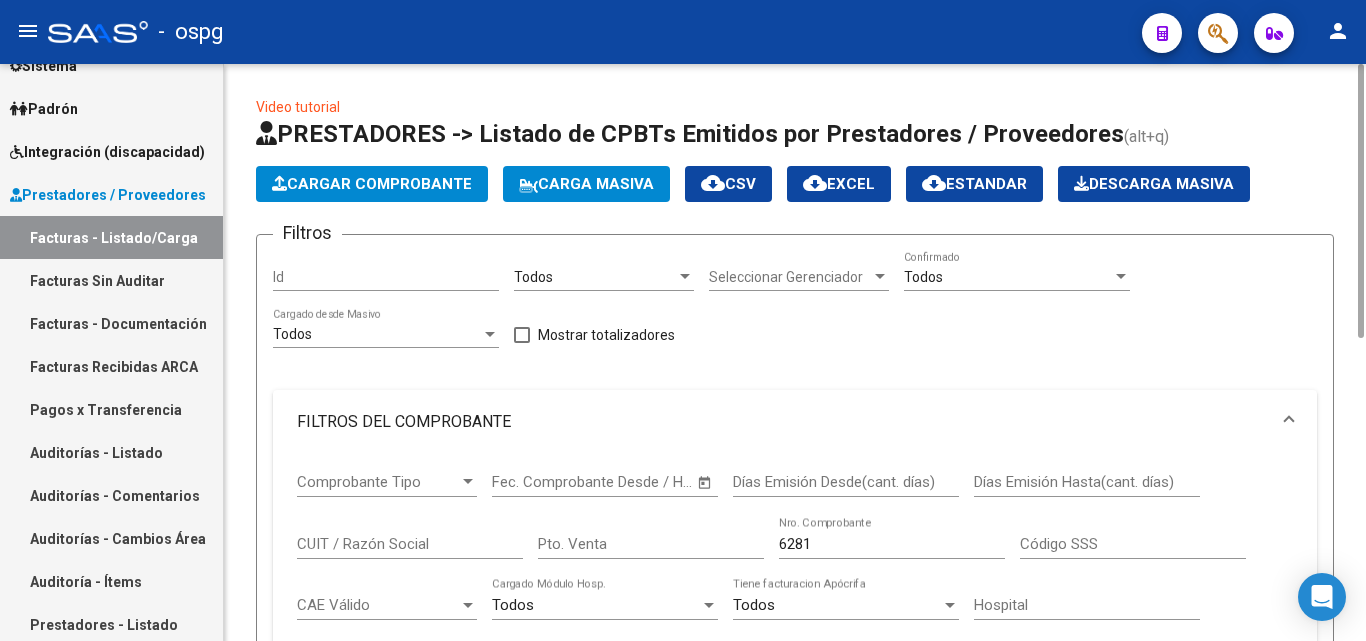 scroll, scrollTop: 200, scrollLeft: 0, axis: vertical 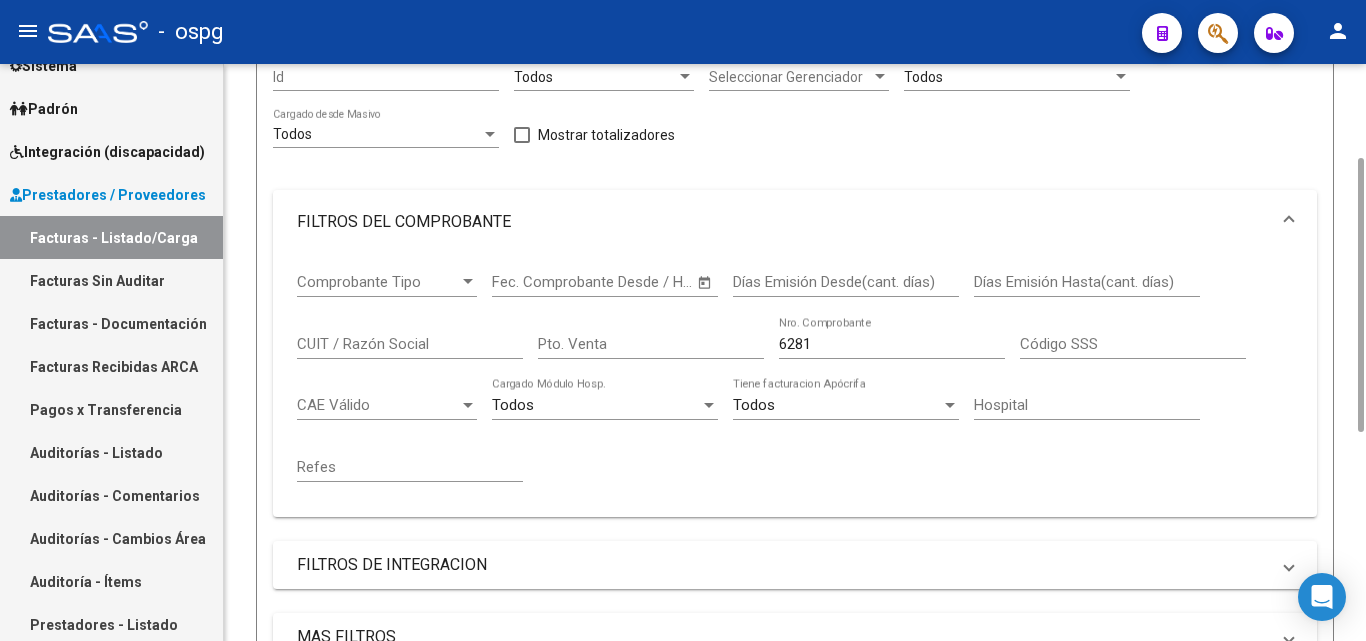 click on "Comprobante Tipo Comprobante Tipo Start date – Fec. Comprobante Desde / Hasta Días Emisión Desde(cant. días) Días Emisión Hasta(cant. días) CUIT / Razón Social Pto. Venta [NUMBER] Nro. Comprobante Código SSS CAE Válido CAE Válido Todos  Cargado Módulo Hosp. Todos  Tiene facturacion Apócrifa Hospital Refes" at bounding box center [795, 377] 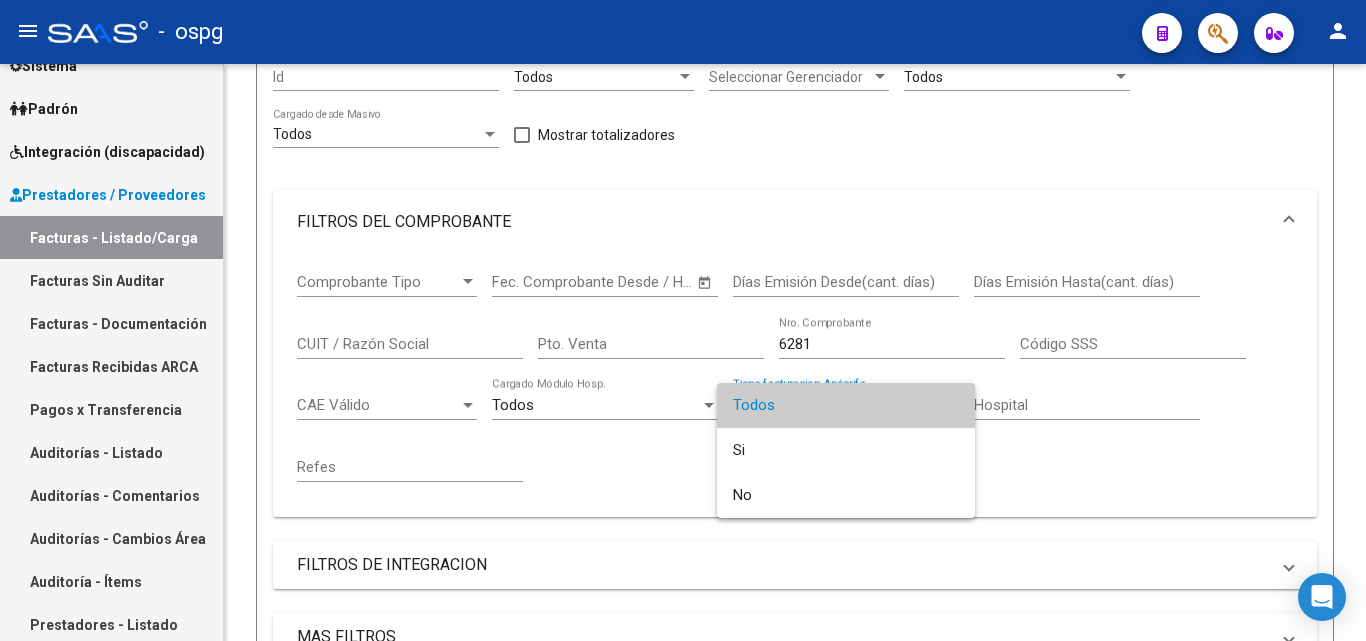 click at bounding box center (683, 320) 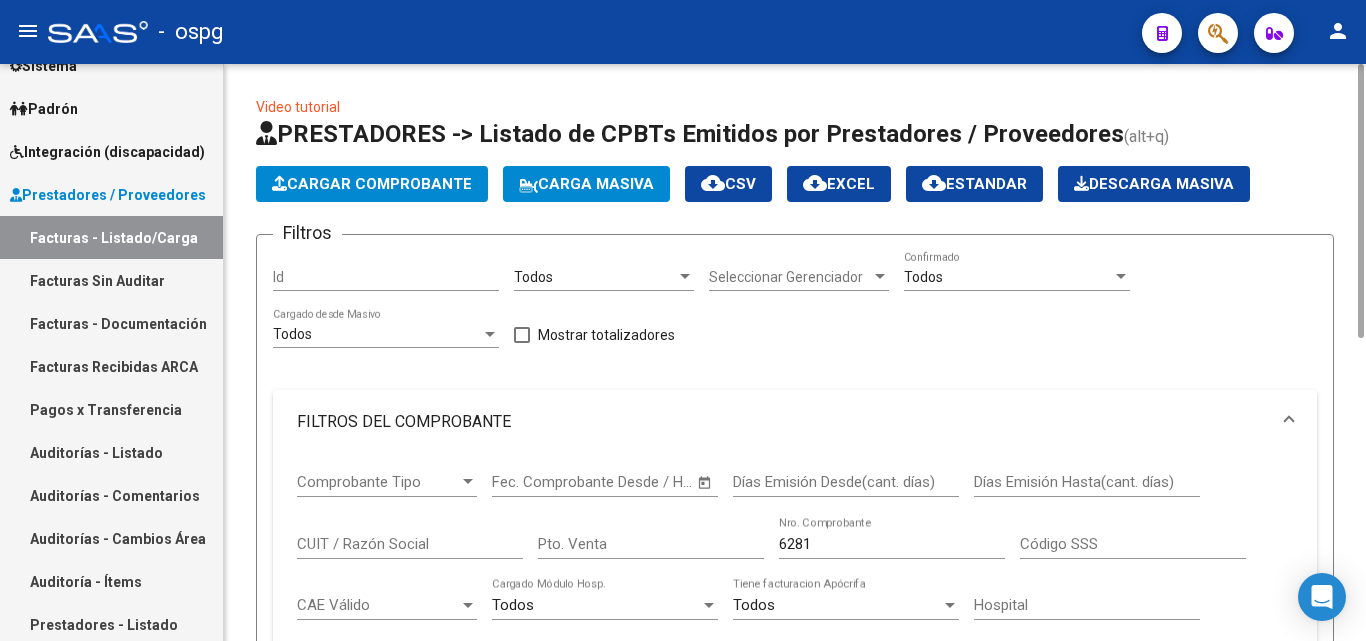 scroll, scrollTop: 200, scrollLeft: 0, axis: vertical 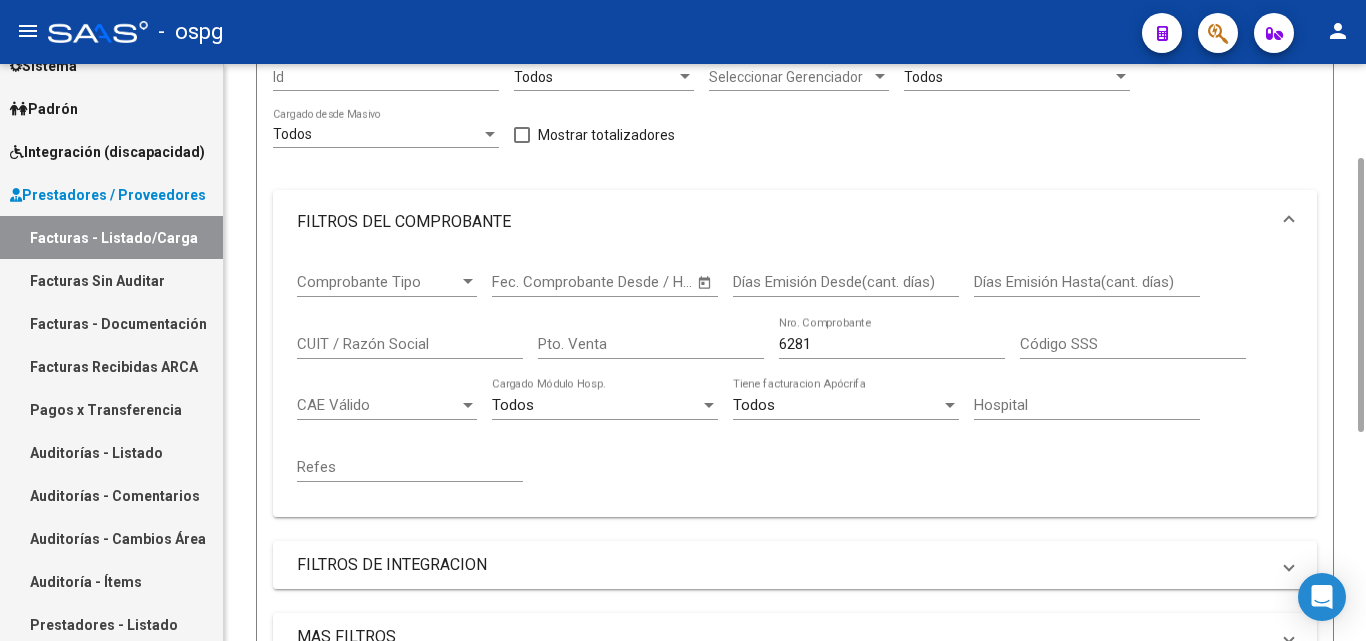 click on "[NUMBER]" at bounding box center [892, 344] 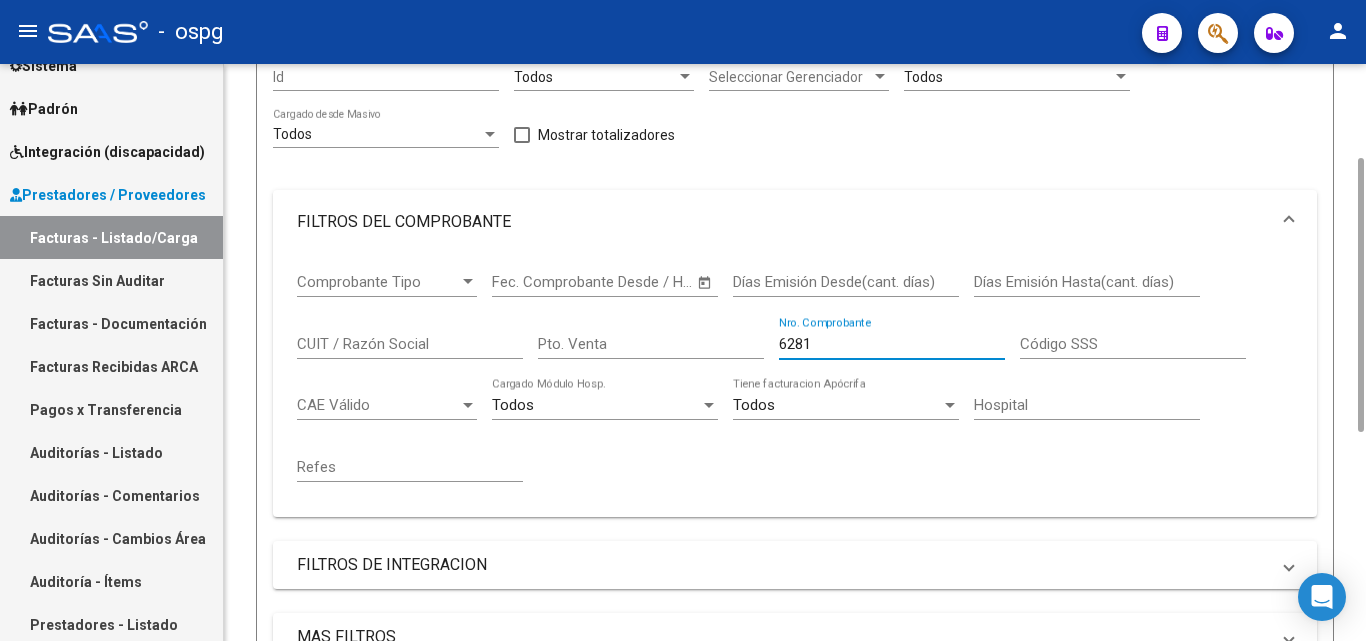 click on "[NUMBER]" at bounding box center (892, 344) 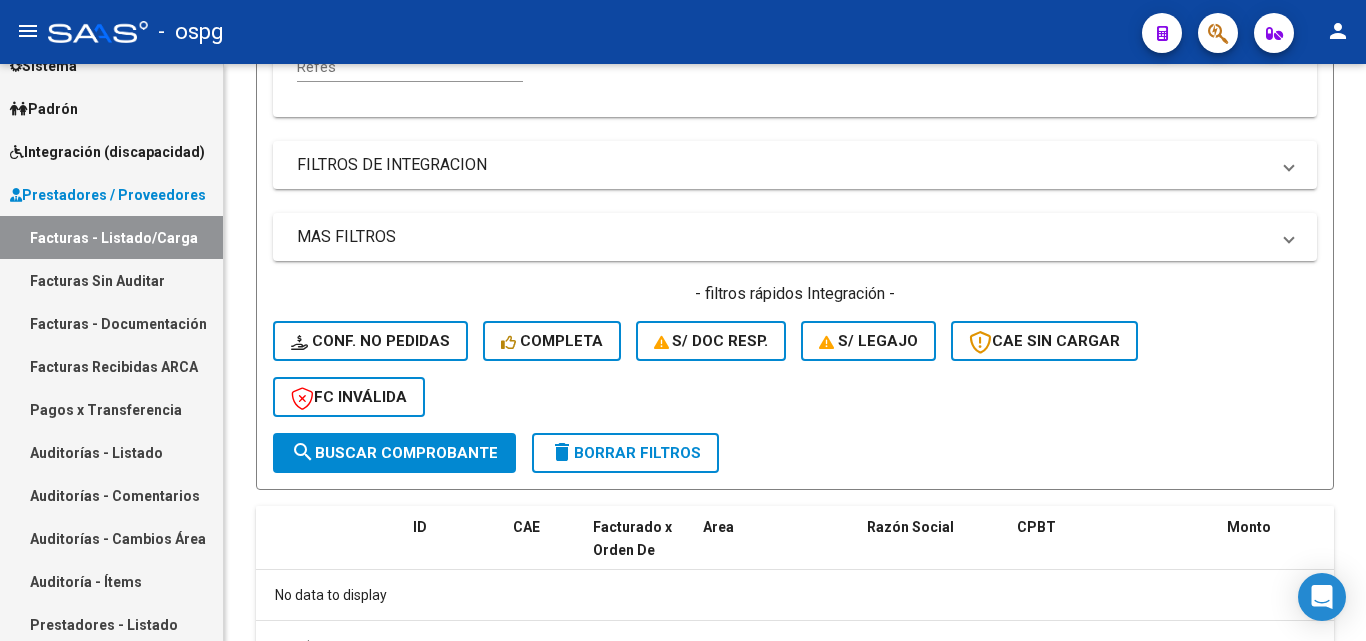 scroll, scrollTop: 200, scrollLeft: 0, axis: vertical 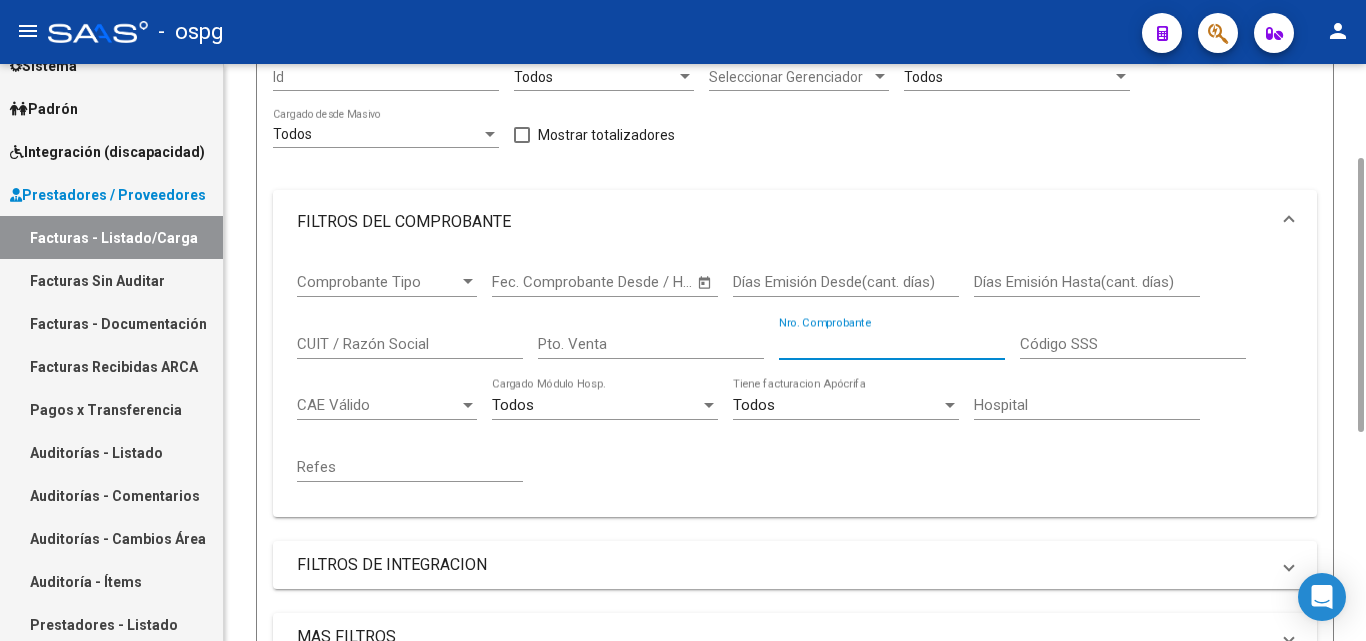 click on "Nro. Comprobante" at bounding box center [892, 344] 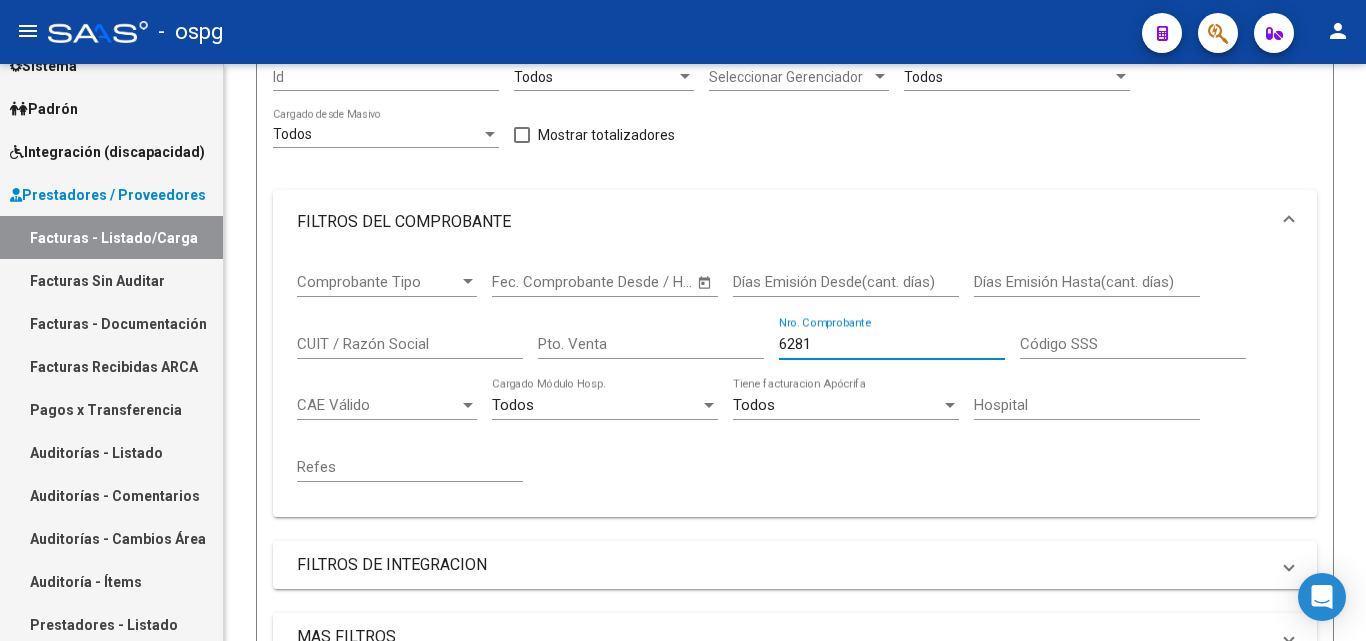 type on "6281" 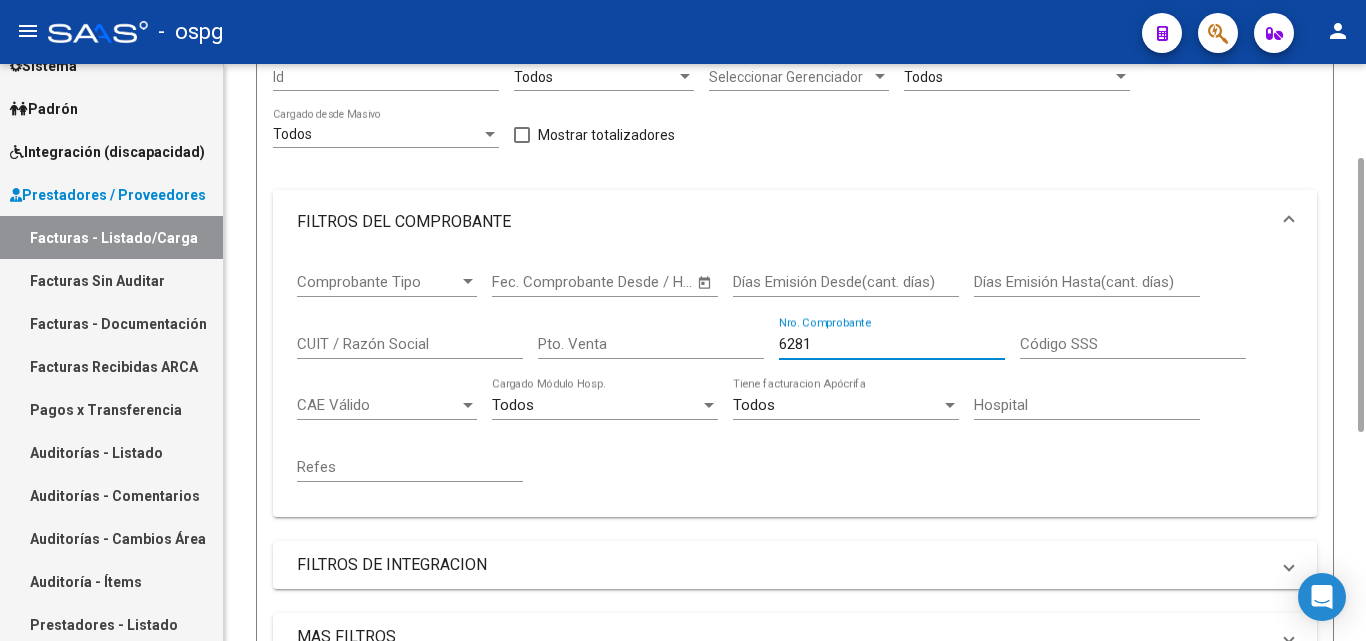 scroll, scrollTop: 0, scrollLeft: 0, axis: both 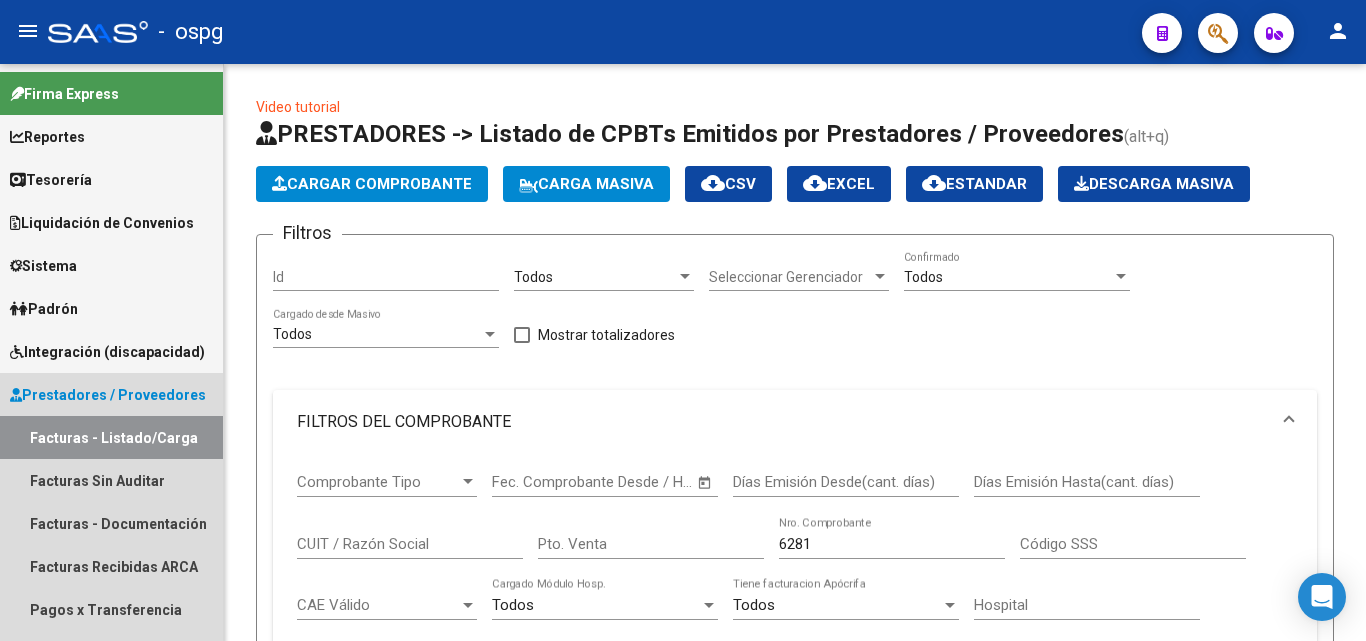 click on "Facturas - Listado/Carga" at bounding box center (111, 437) 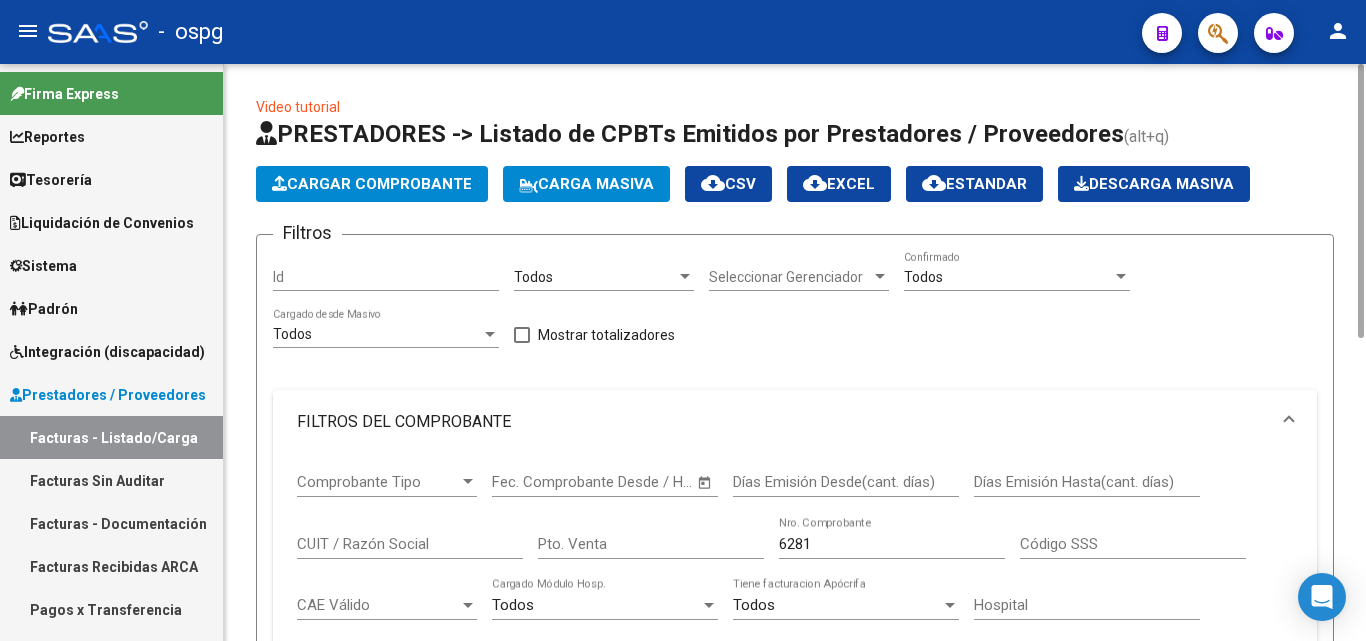 scroll, scrollTop: 400, scrollLeft: 0, axis: vertical 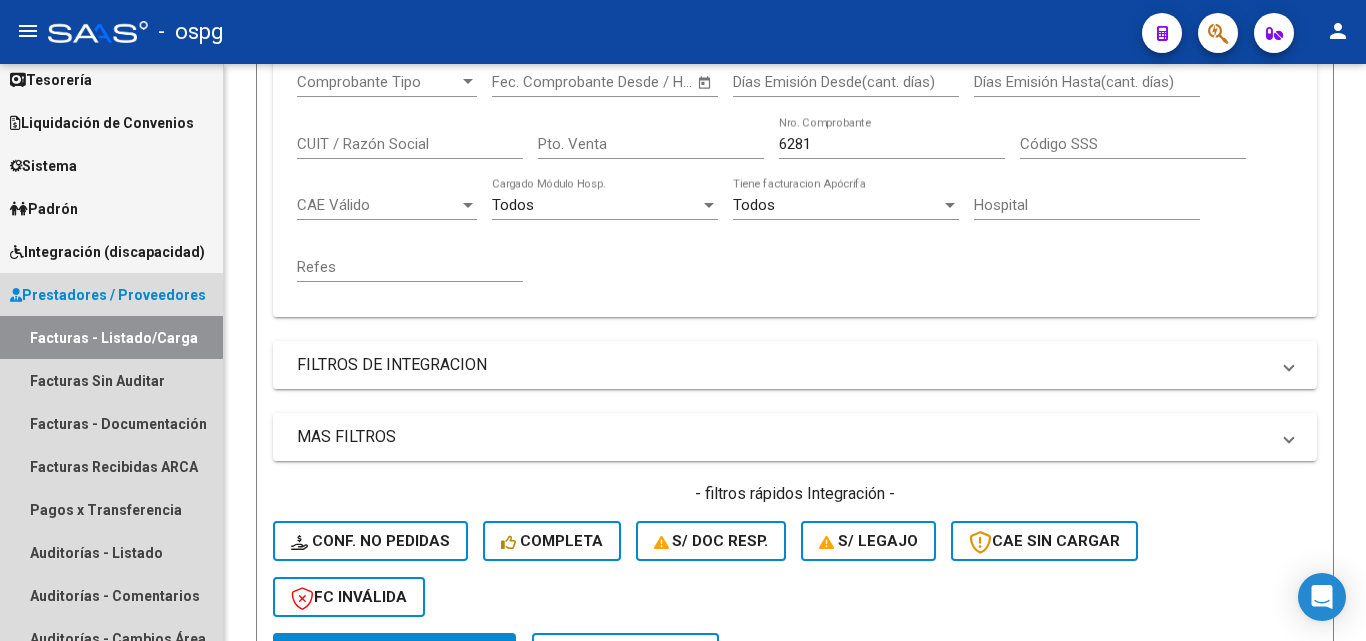 click on "Facturas - Listado/Carga" at bounding box center (111, 337) 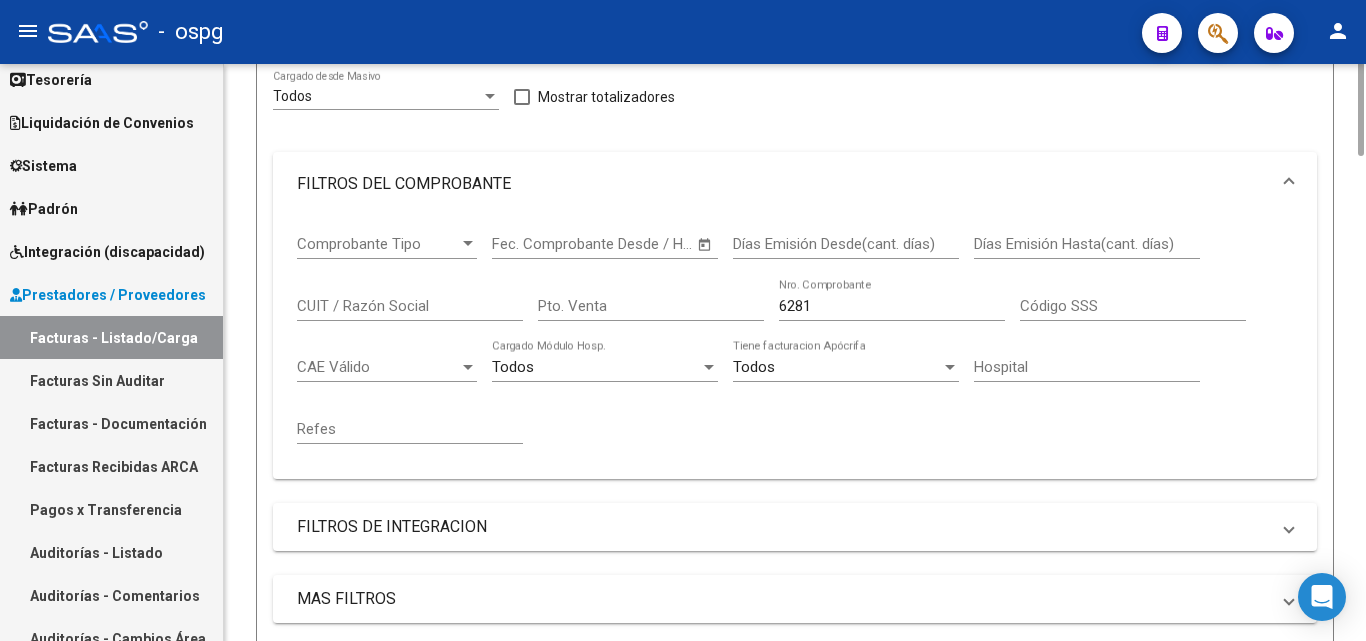 scroll, scrollTop: 38, scrollLeft: 0, axis: vertical 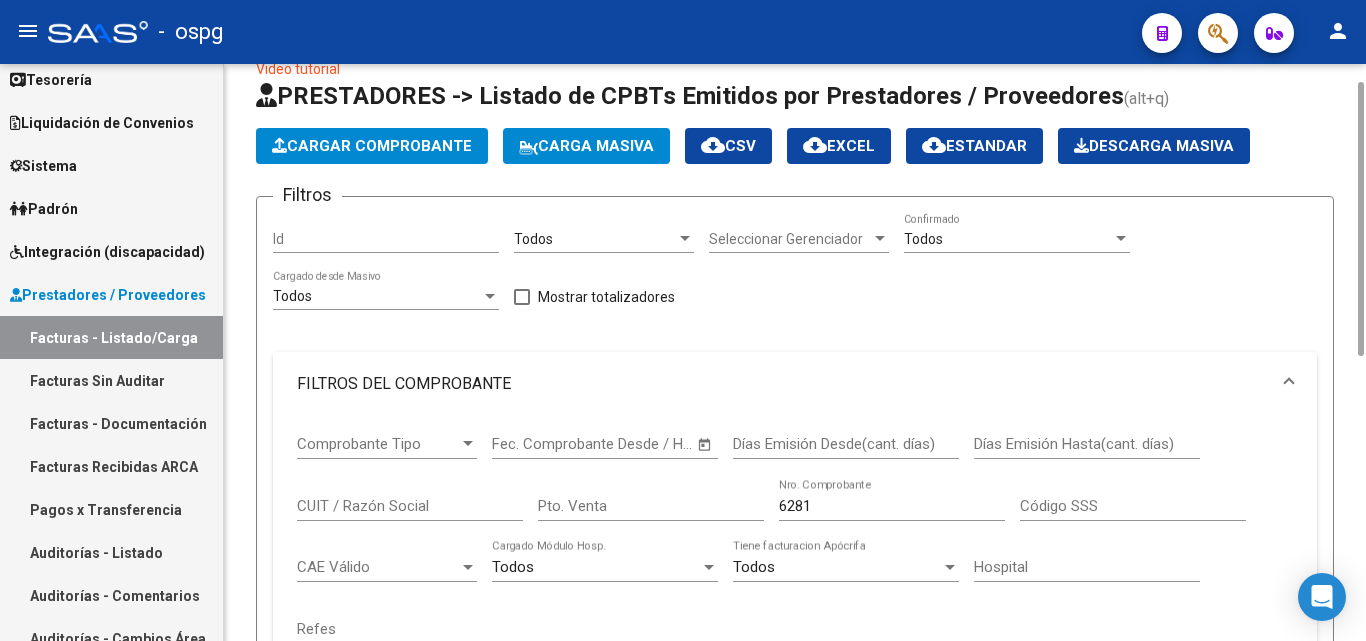 click on "[NUMBER] Nro. Comprobante" 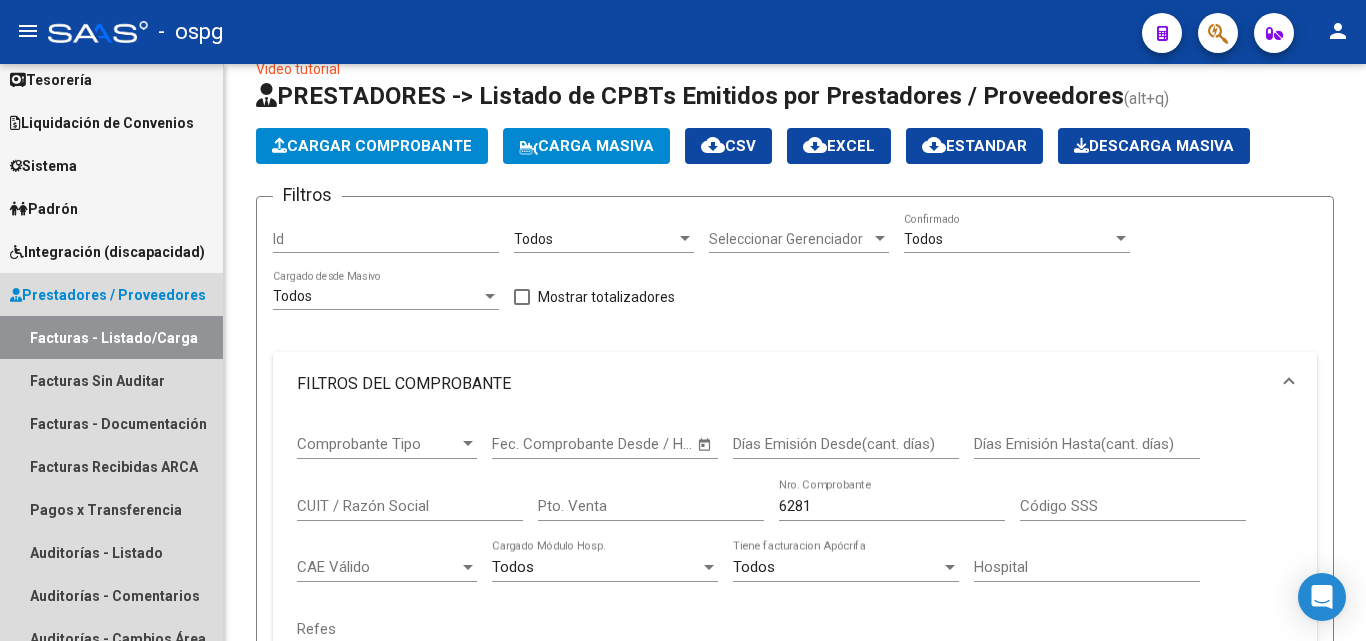 click on "Facturas - Listado/Carga" at bounding box center (111, 337) 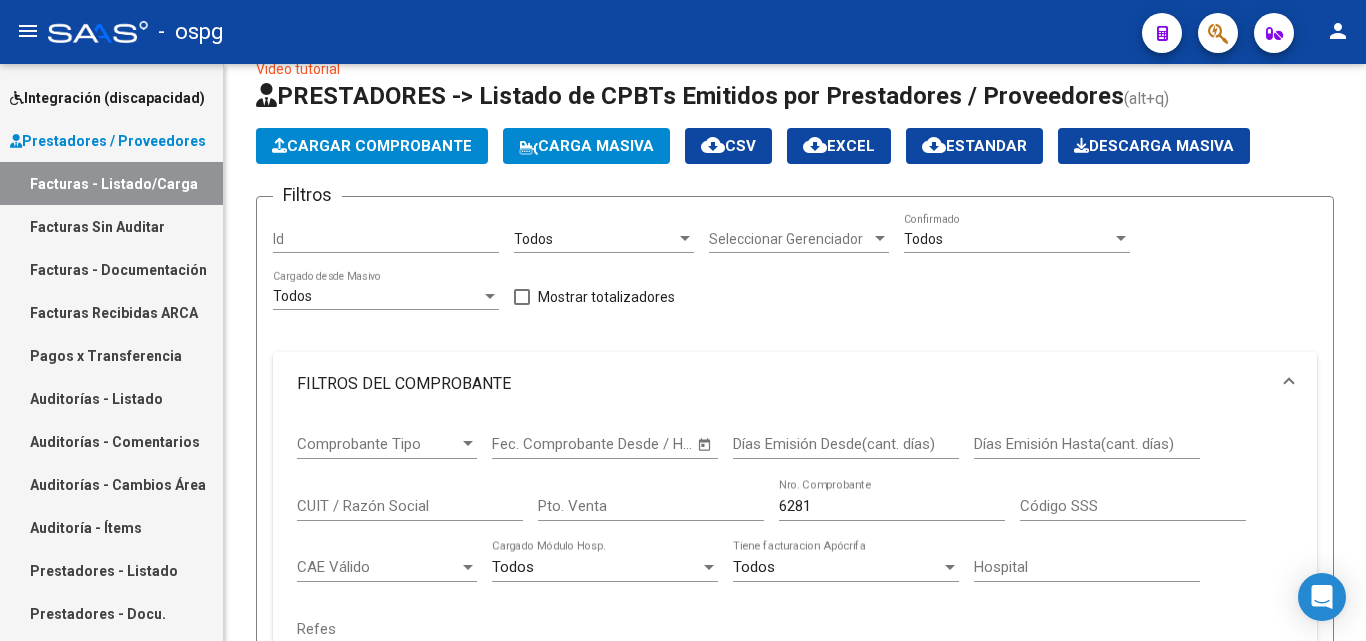 scroll, scrollTop: 300, scrollLeft: 0, axis: vertical 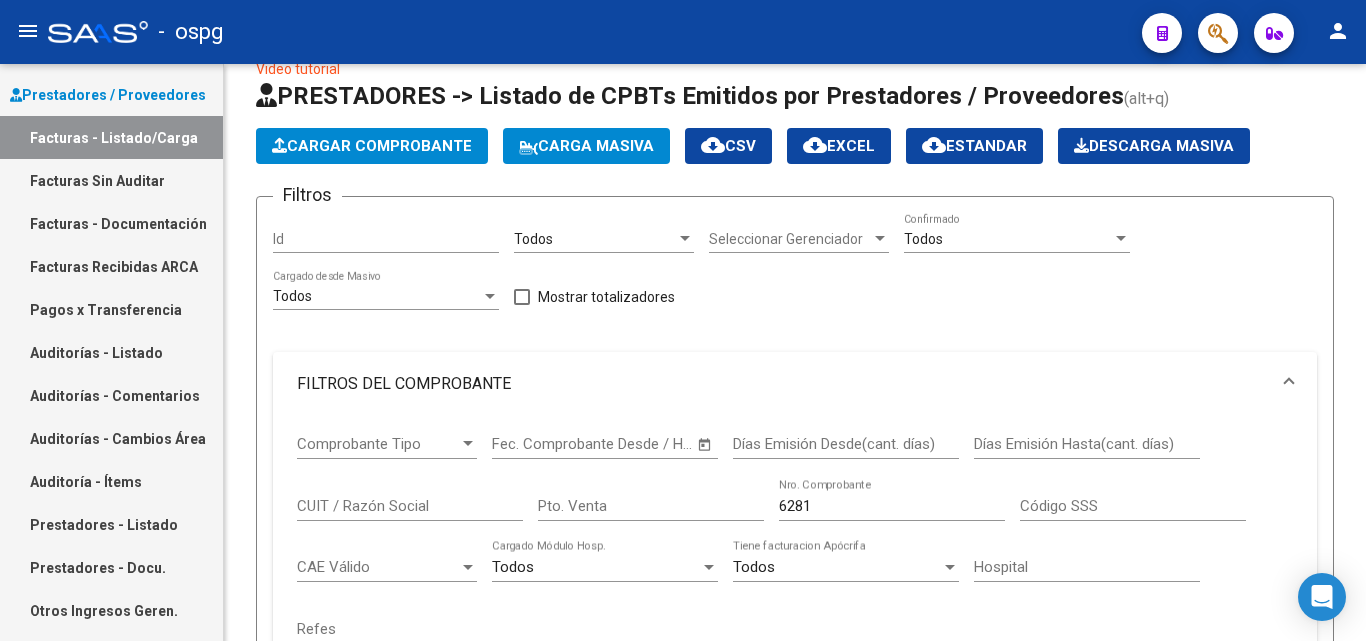 click on "Auditorías - Listado" at bounding box center (111, 352) 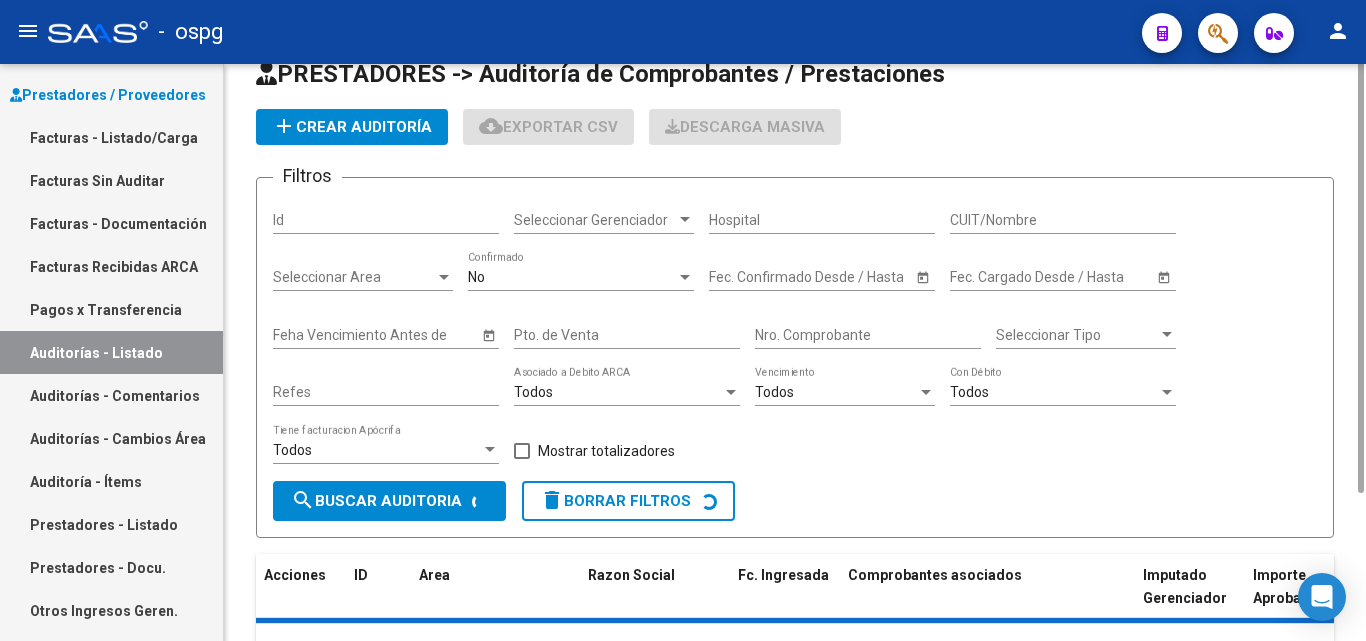 scroll, scrollTop: 0, scrollLeft: 0, axis: both 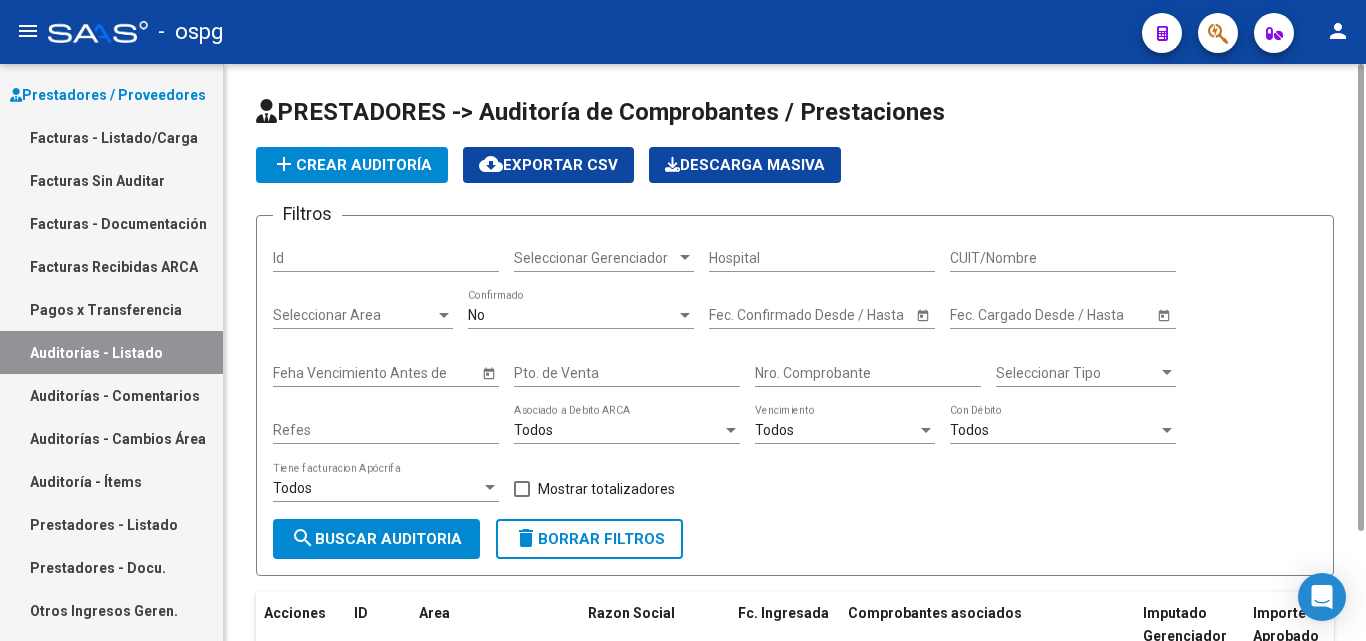 click on "Nro. Comprobante" at bounding box center (868, 373) 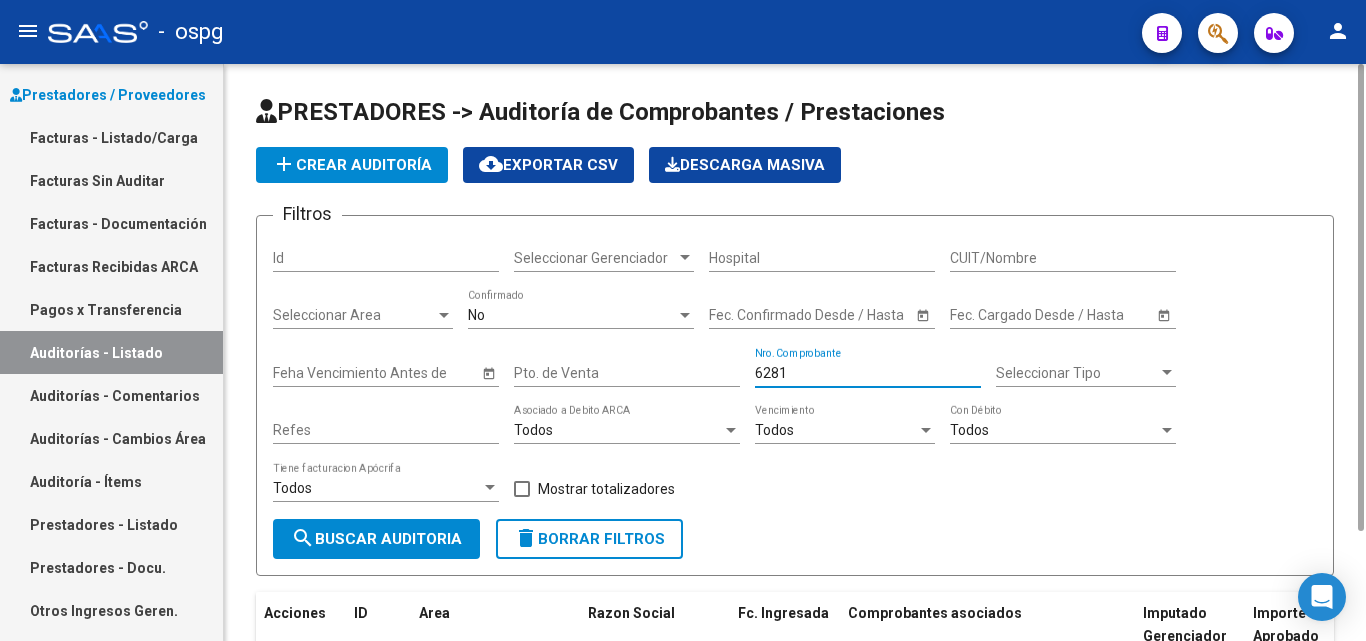 type on "6281" 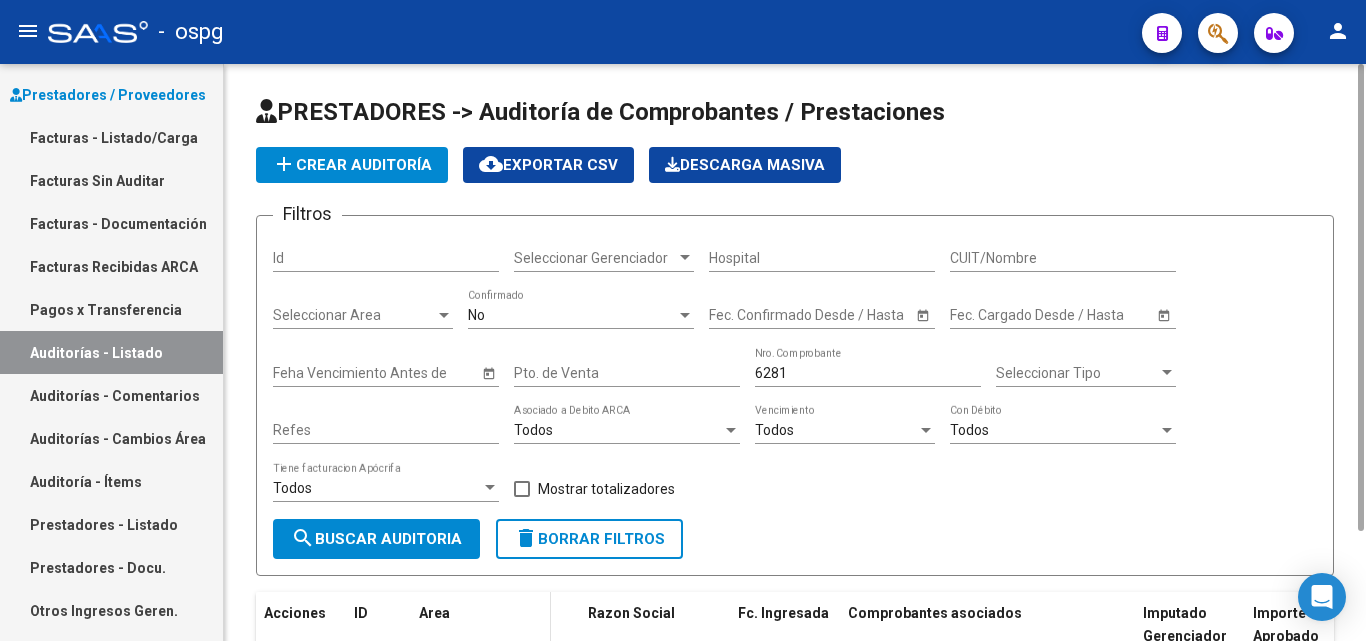 scroll, scrollTop: 180, scrollLeft: 0, axis: vertical 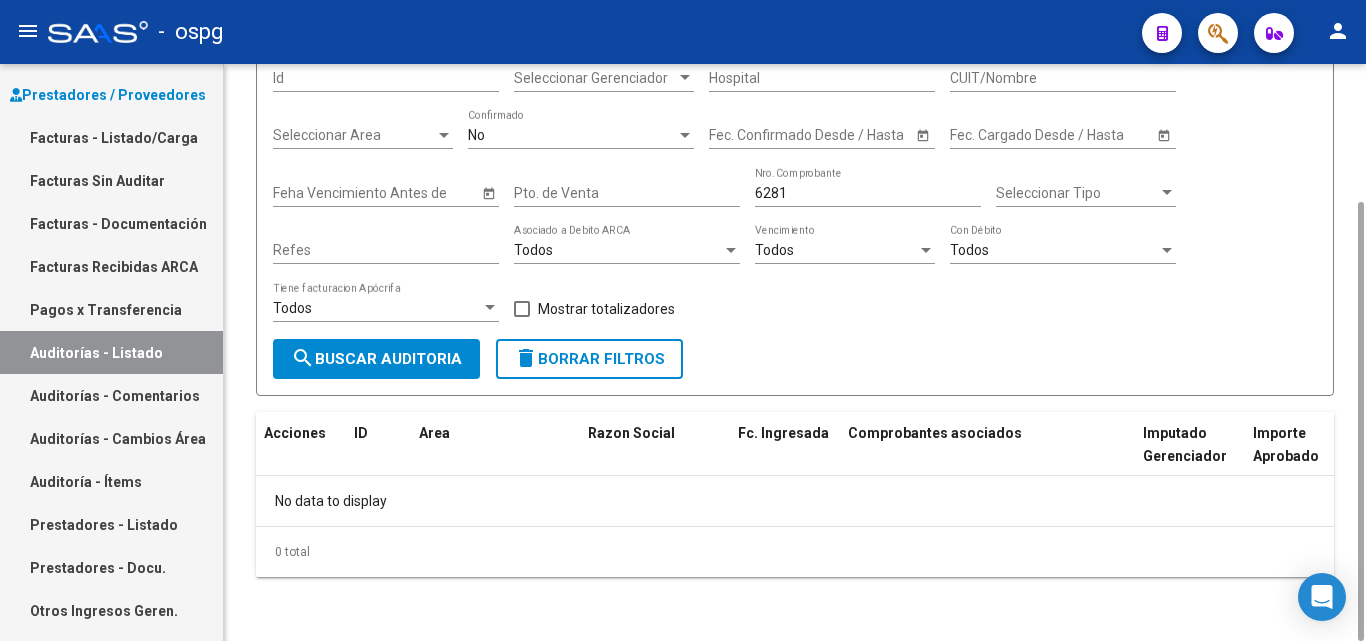 click on "search  Buscar Auditoria" 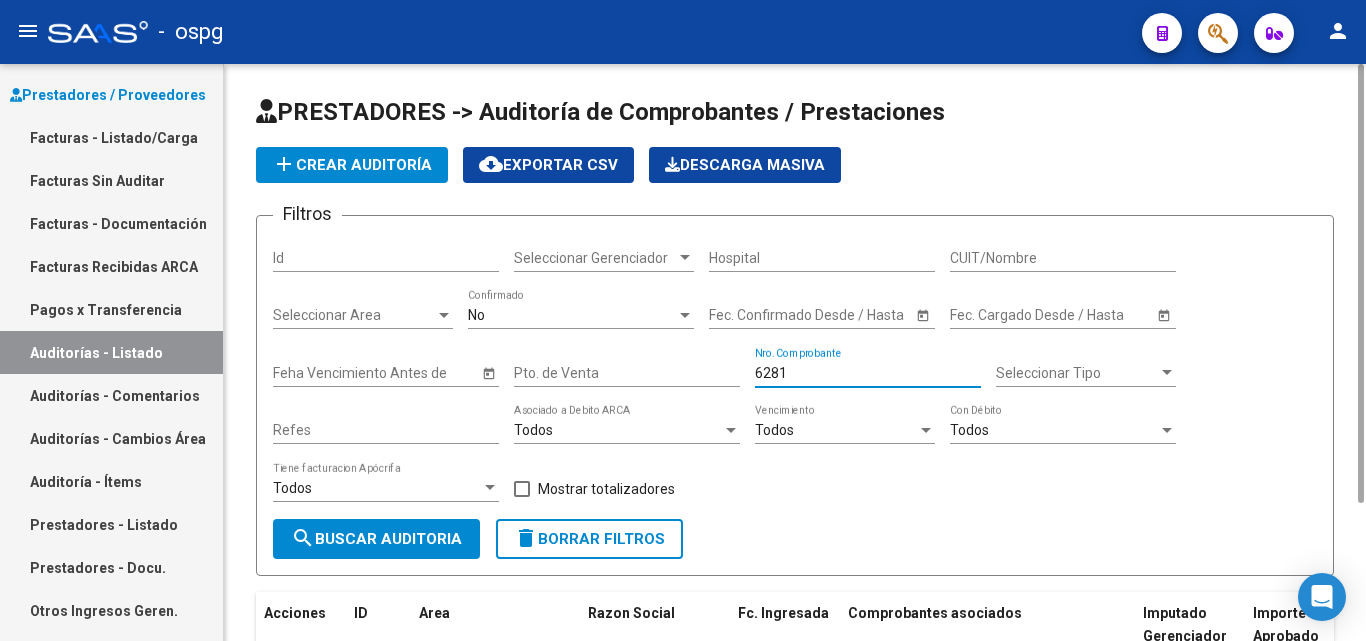 click on "6281" at bounding box center (868, 373) 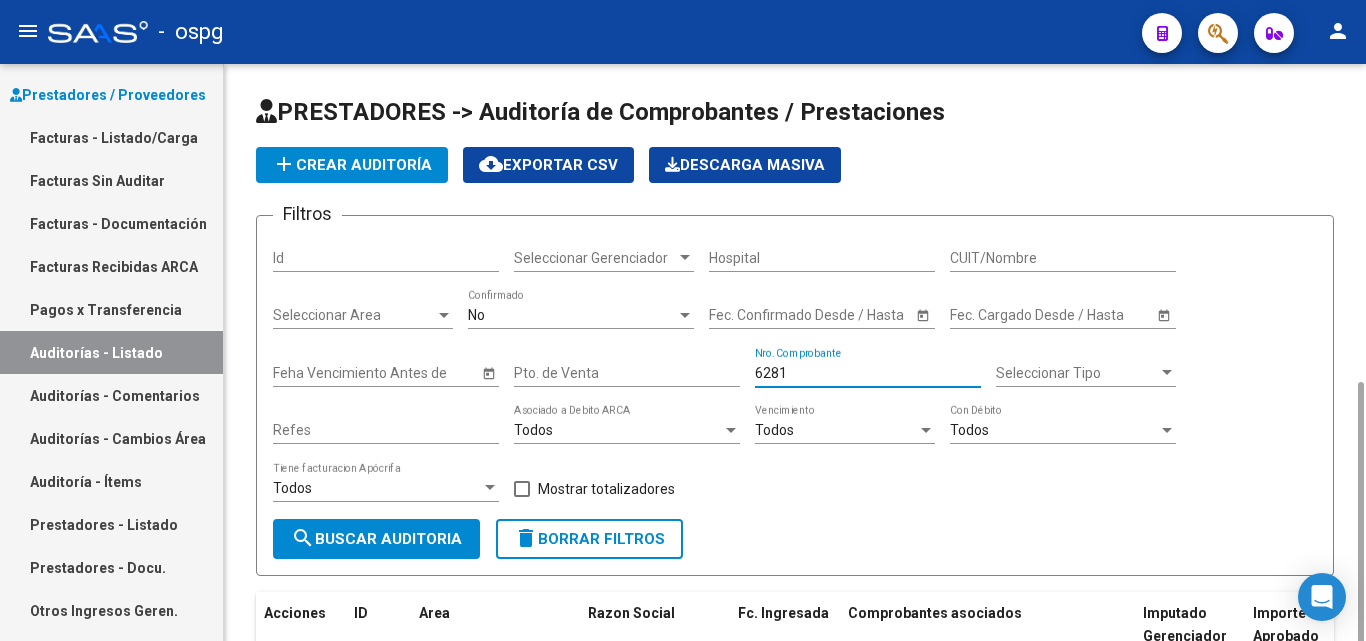 scroll, scrollTop: 180, scrollLeft: 0, axis: vertical 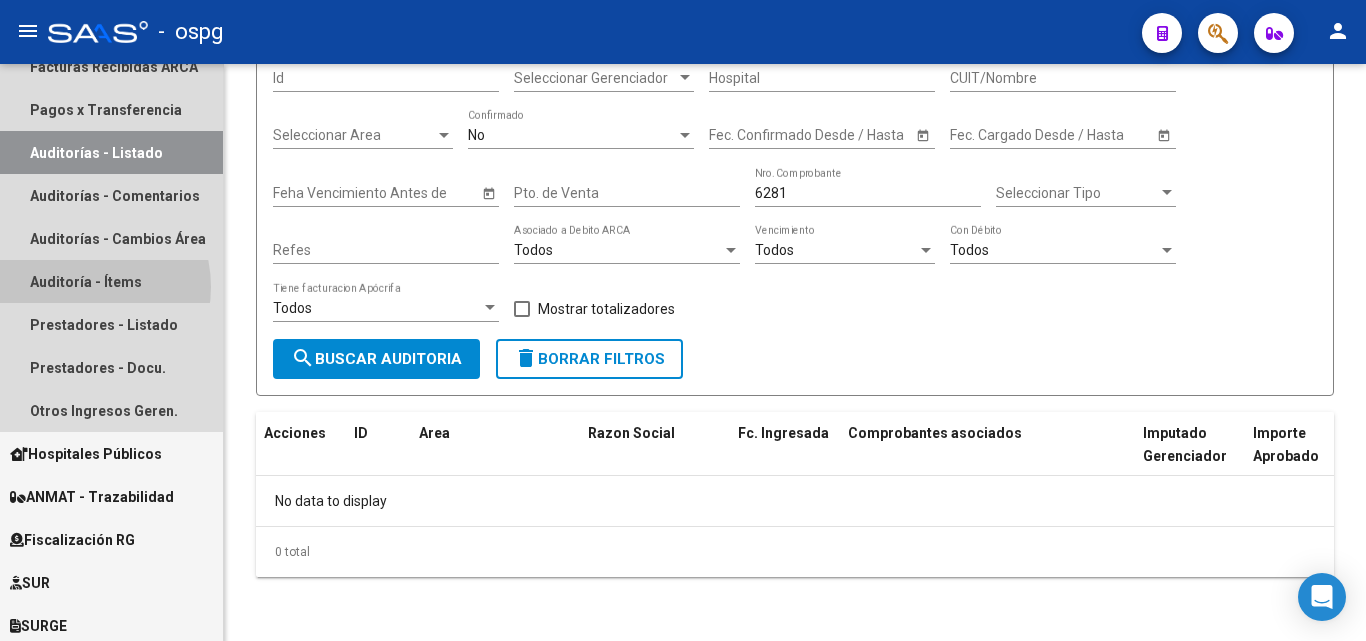 click on "Auditoría - Ítems" at bounding box center (111, 281) 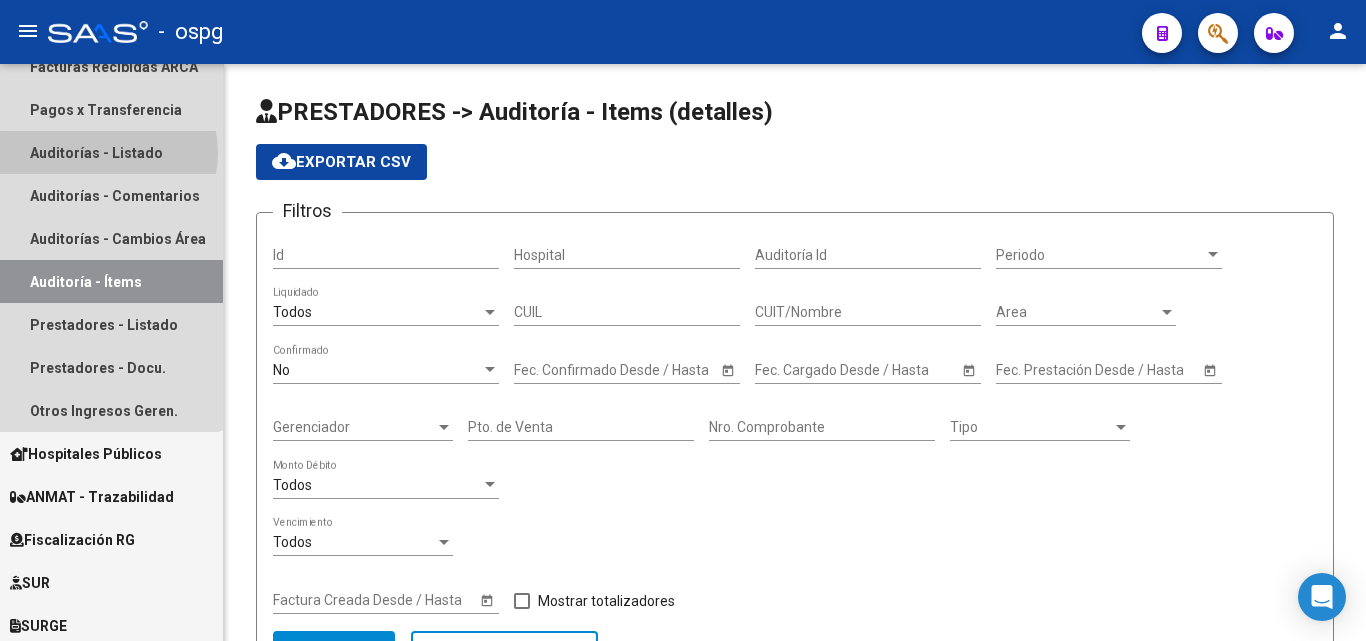 click on "Auditorías - Listado" at bounding box center [111, 152] 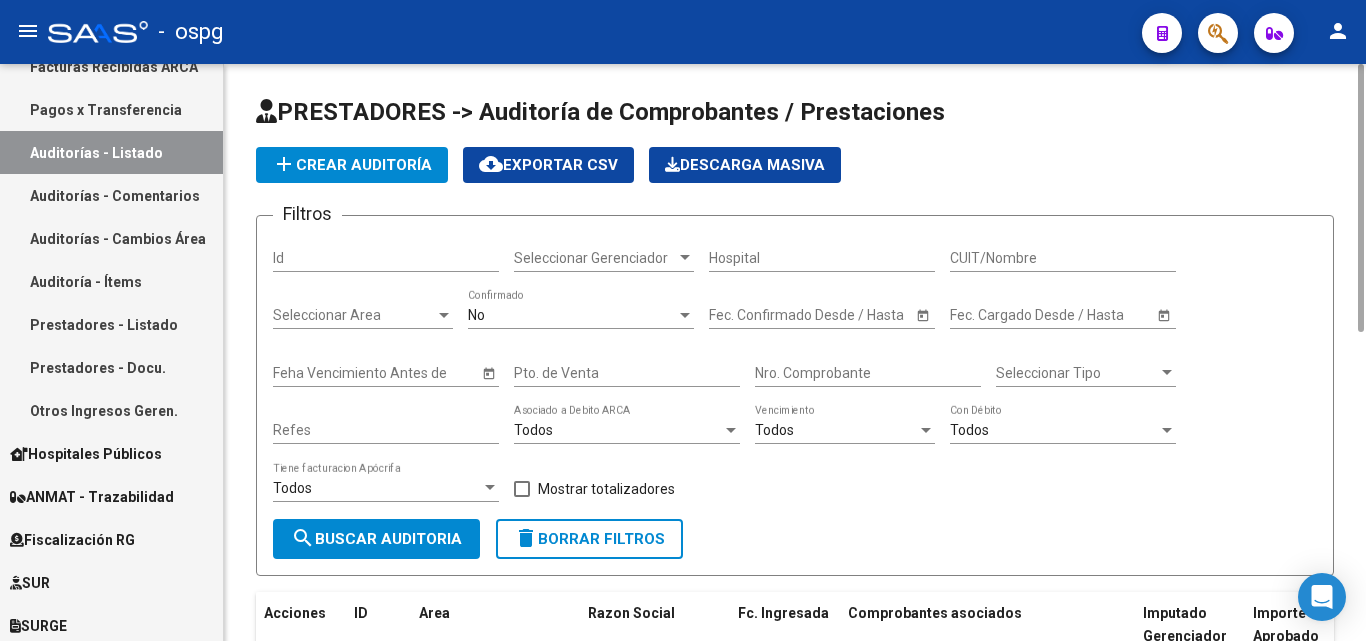 click on "Nro. Comprobante" at bounding box center [868, 373] 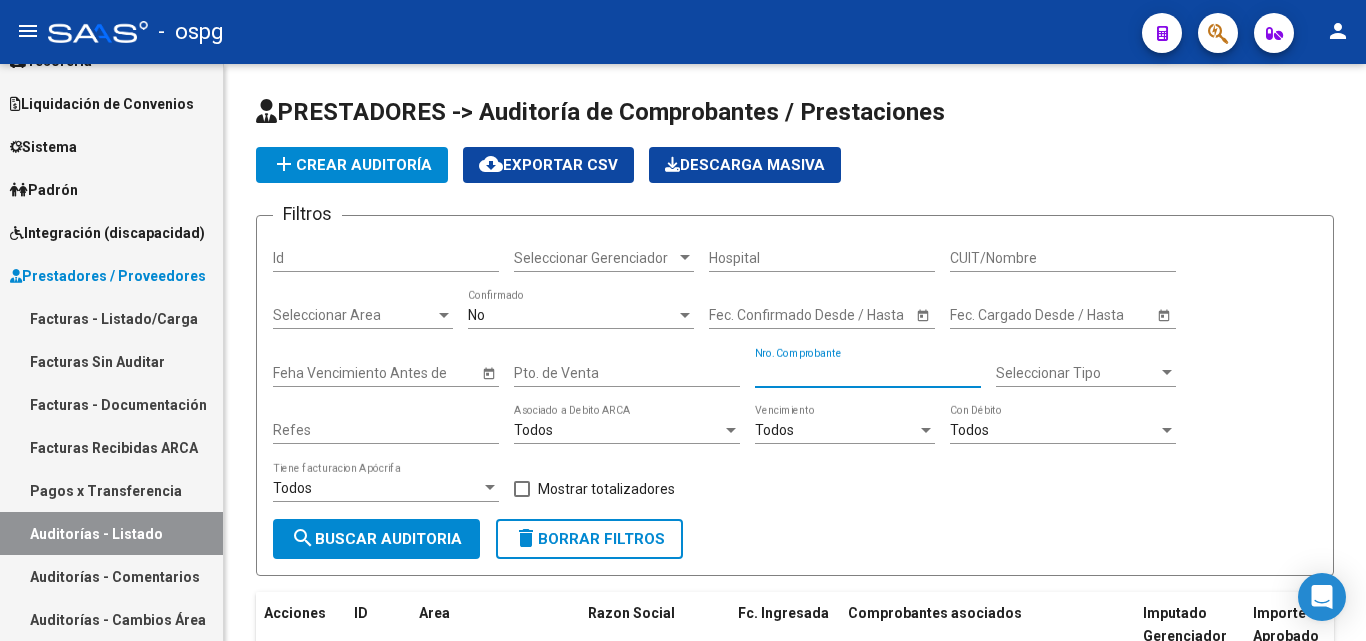 scroll, scrollTop: 0, scrollLeft: 0, axis: both 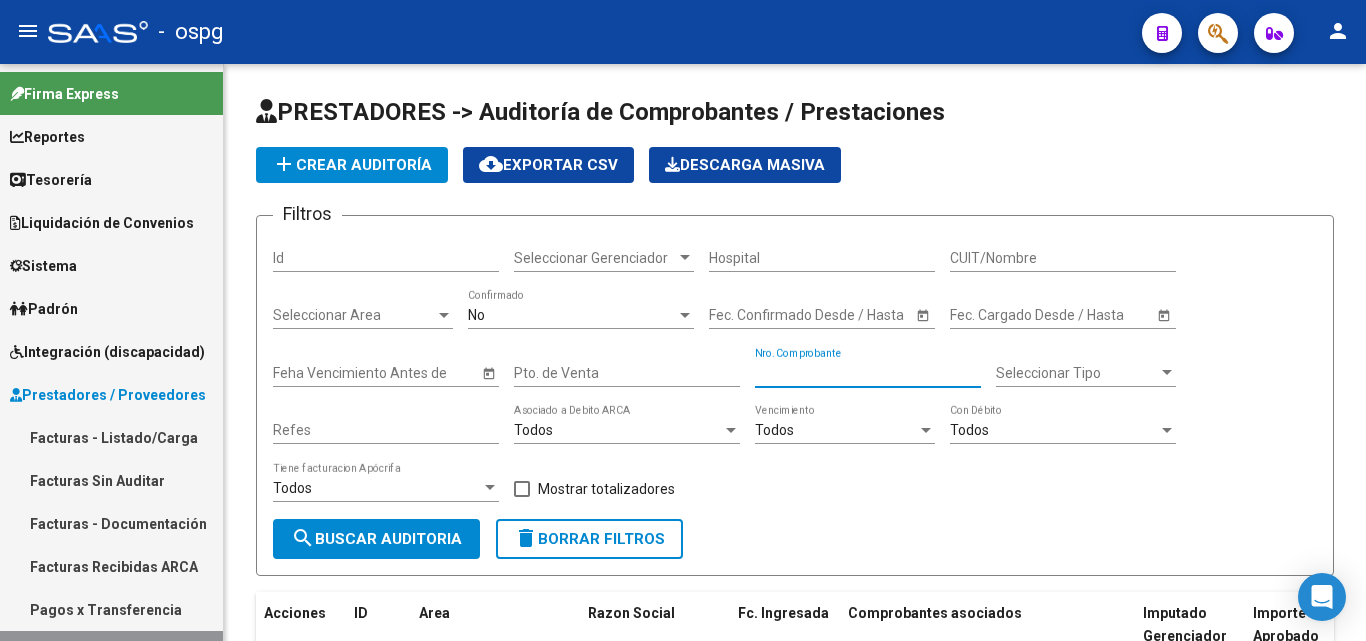 click on "Facturas - Listado/Carga" at bounding box center [111, 437] 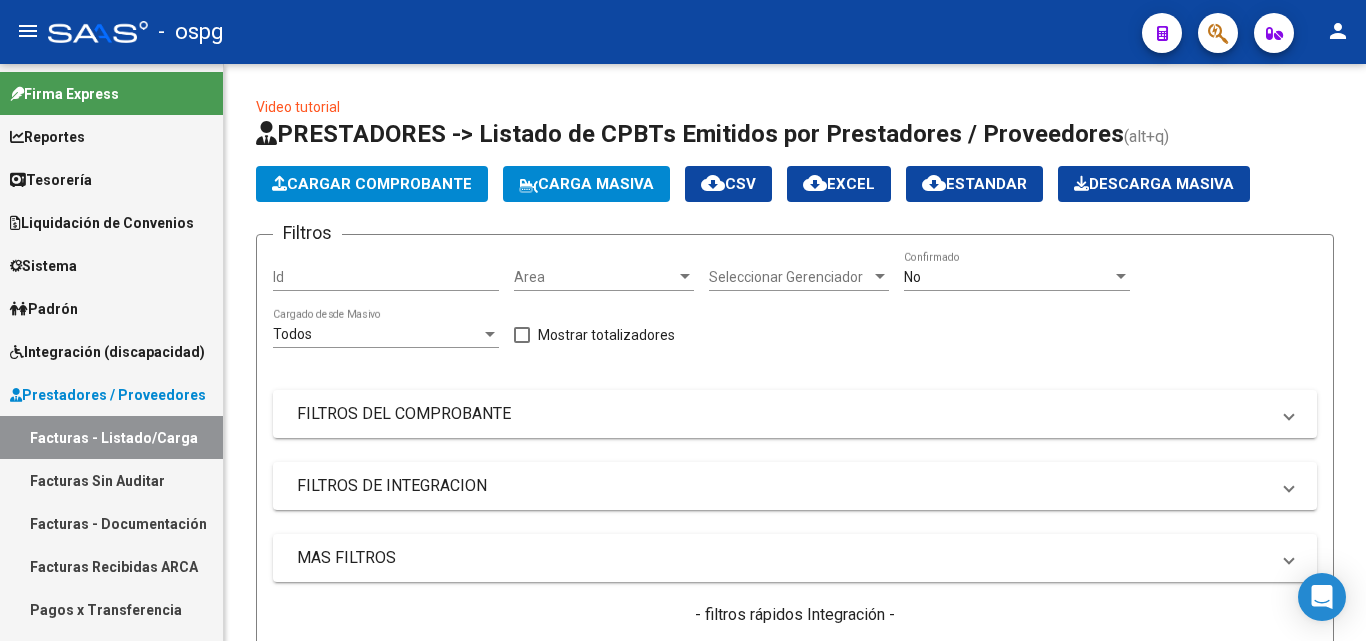 click on "Tesorería" at bounding box center (51, 180) 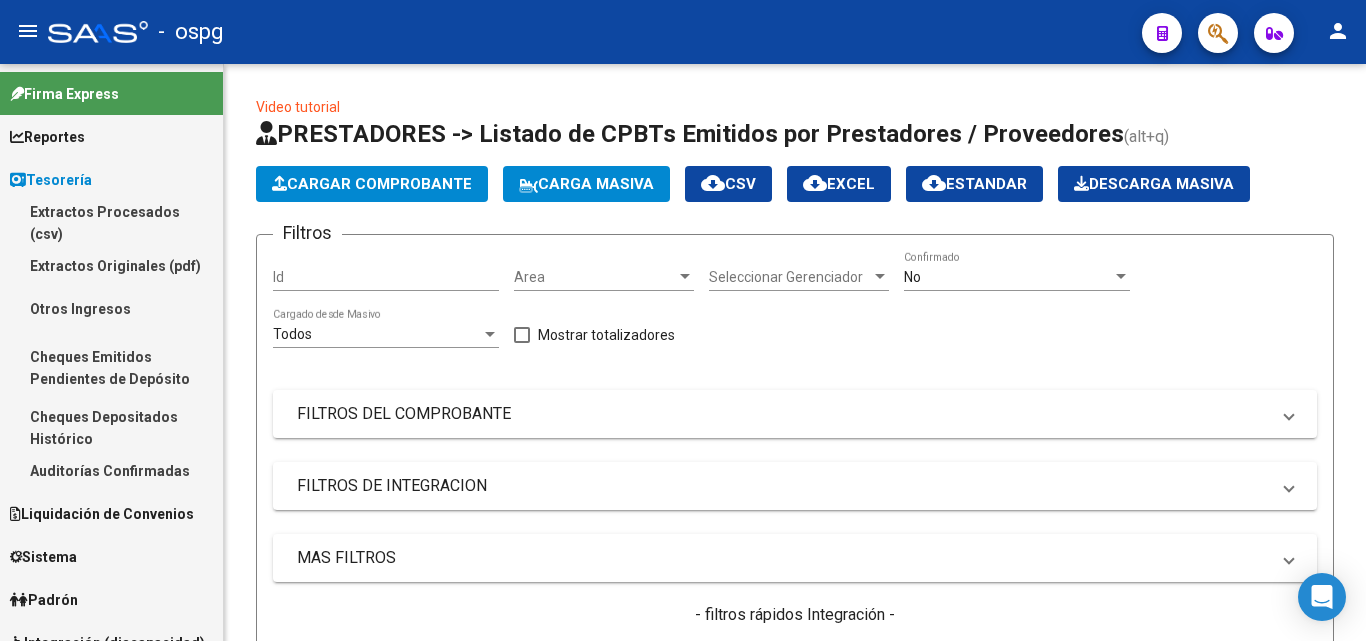 click on "Auditorías Confirmadas" at bounding box center (111, 470) 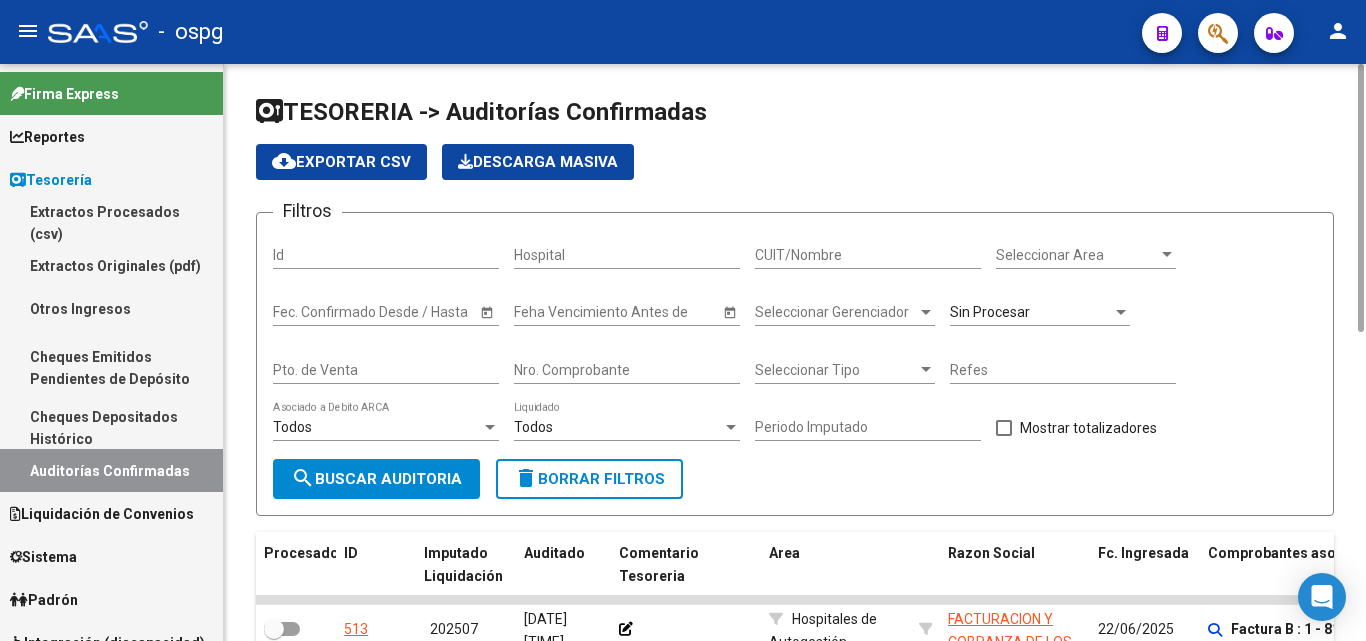 click on "Nro. Comprobante" at bounding box center (627, 370) 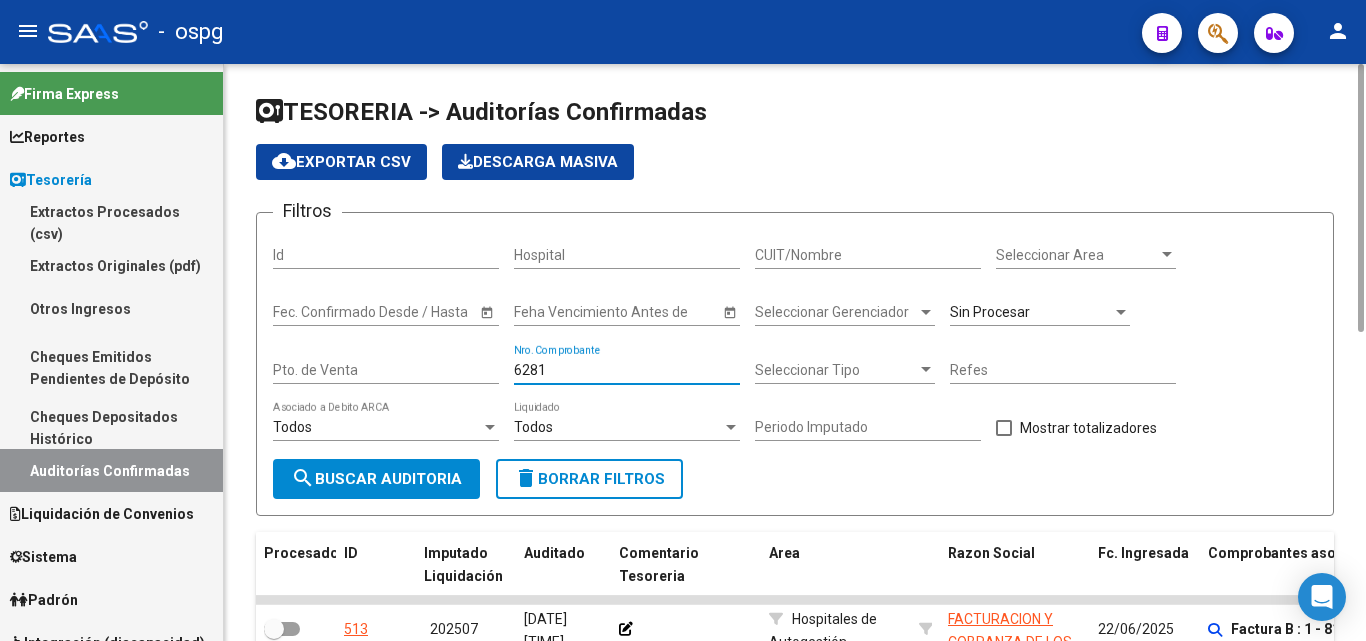 type on "6281" 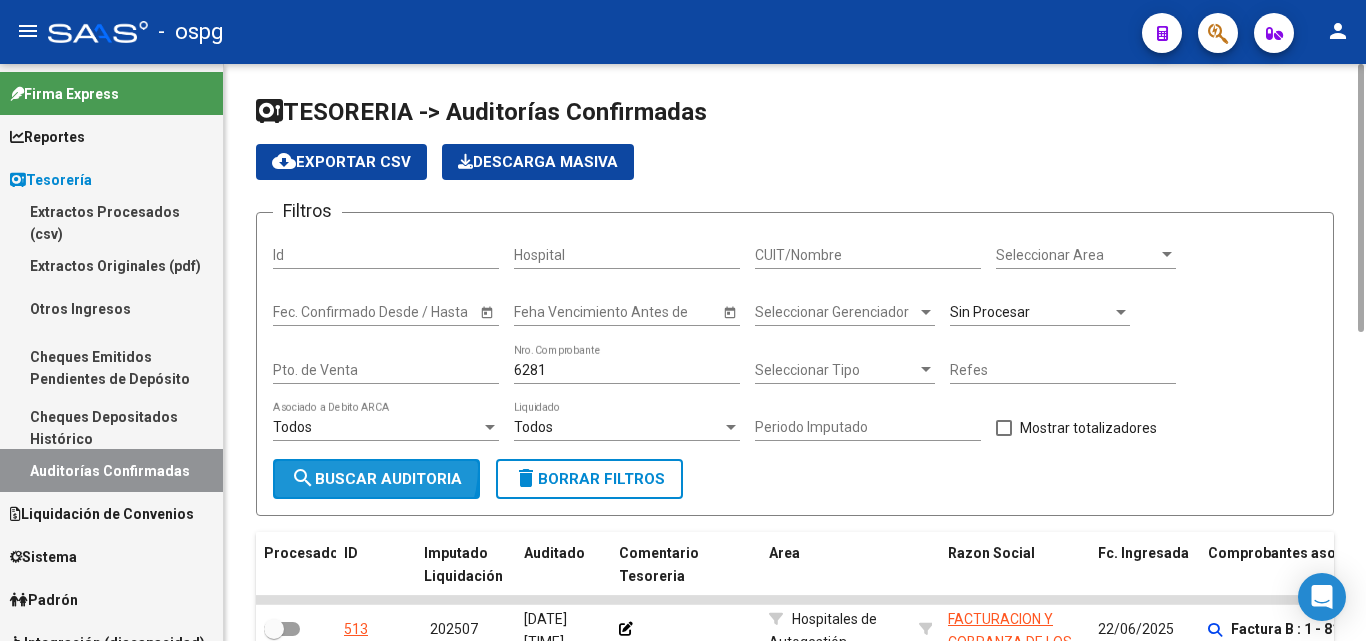 click on "search  Buscar Auditoria" 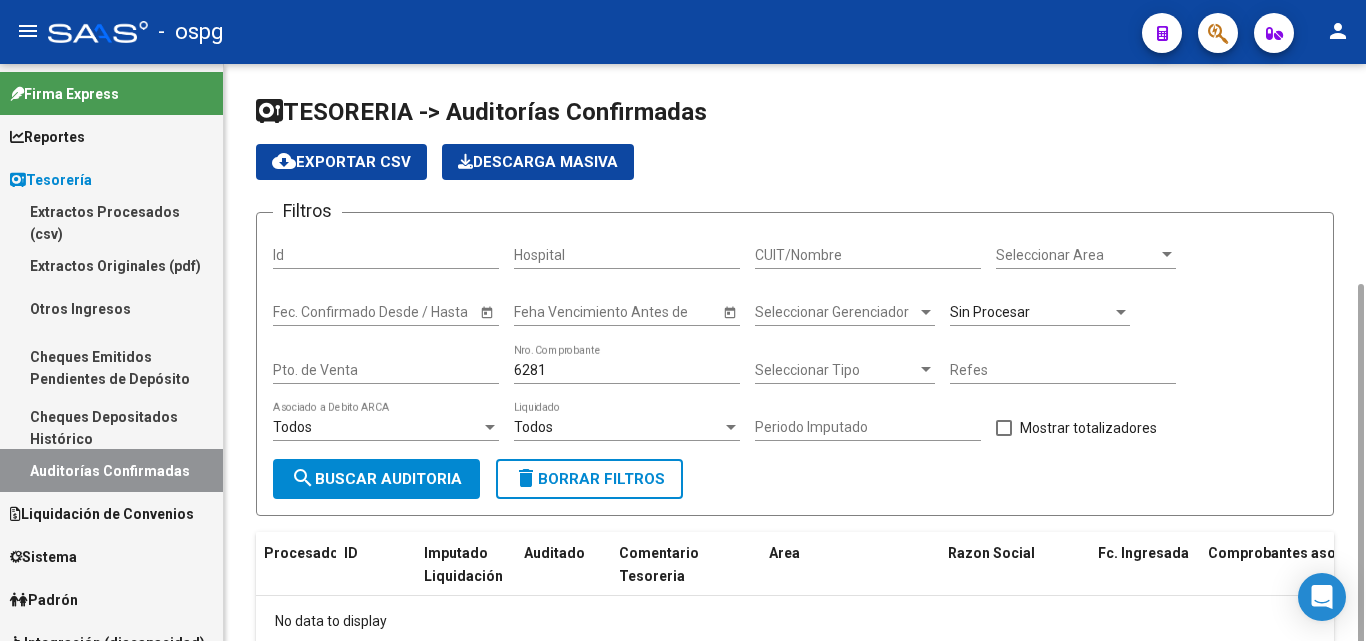 scroll, scrollTop: 120, scrollLeft: 0, axis: vertical 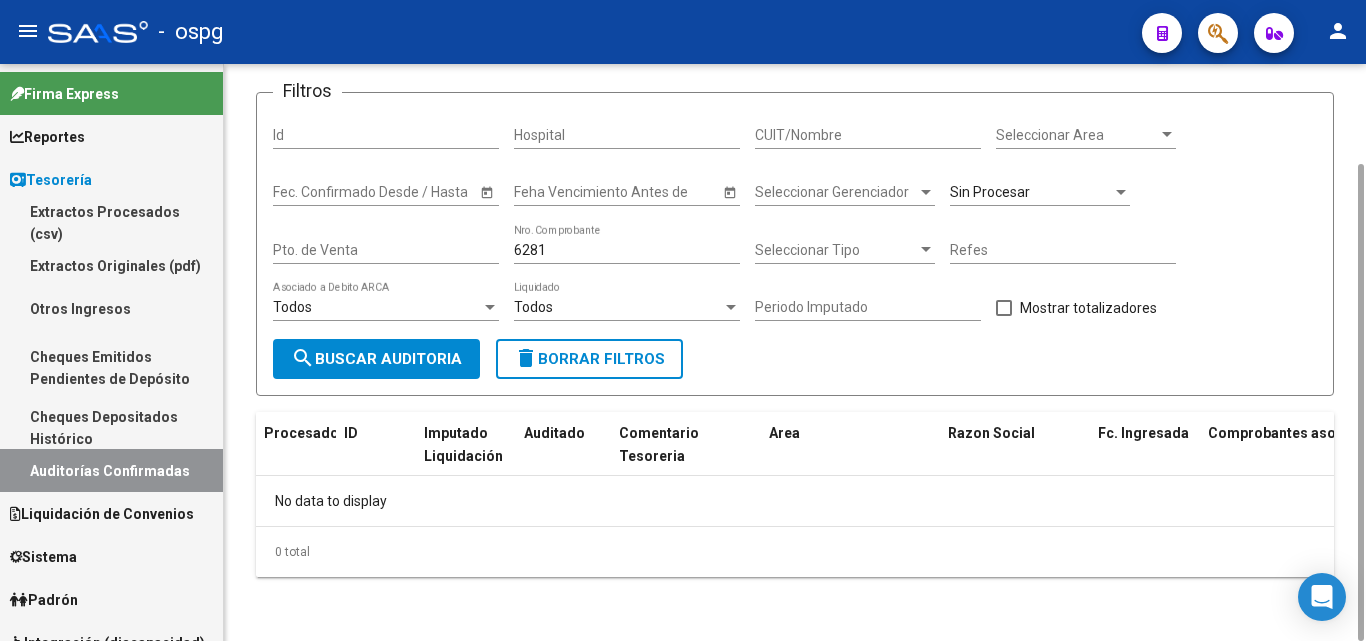 click on "No data to display" 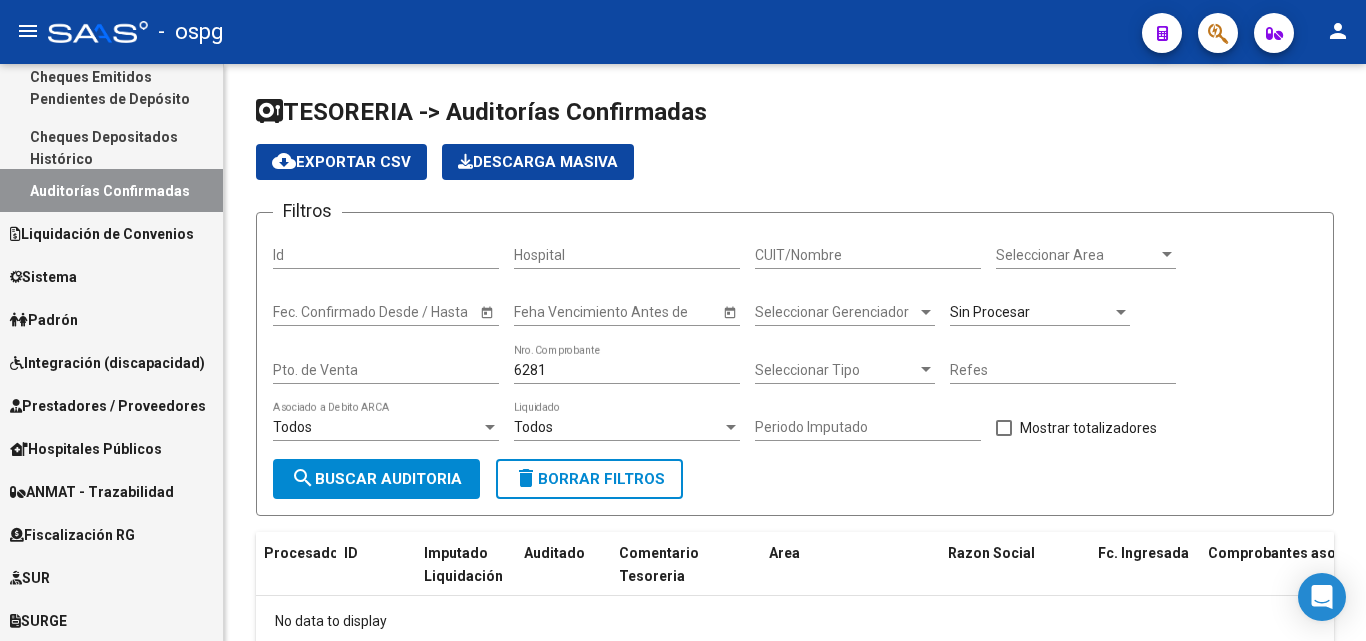 scroll, scrollTop: 300, scrollLeft: 0, axis: vertical 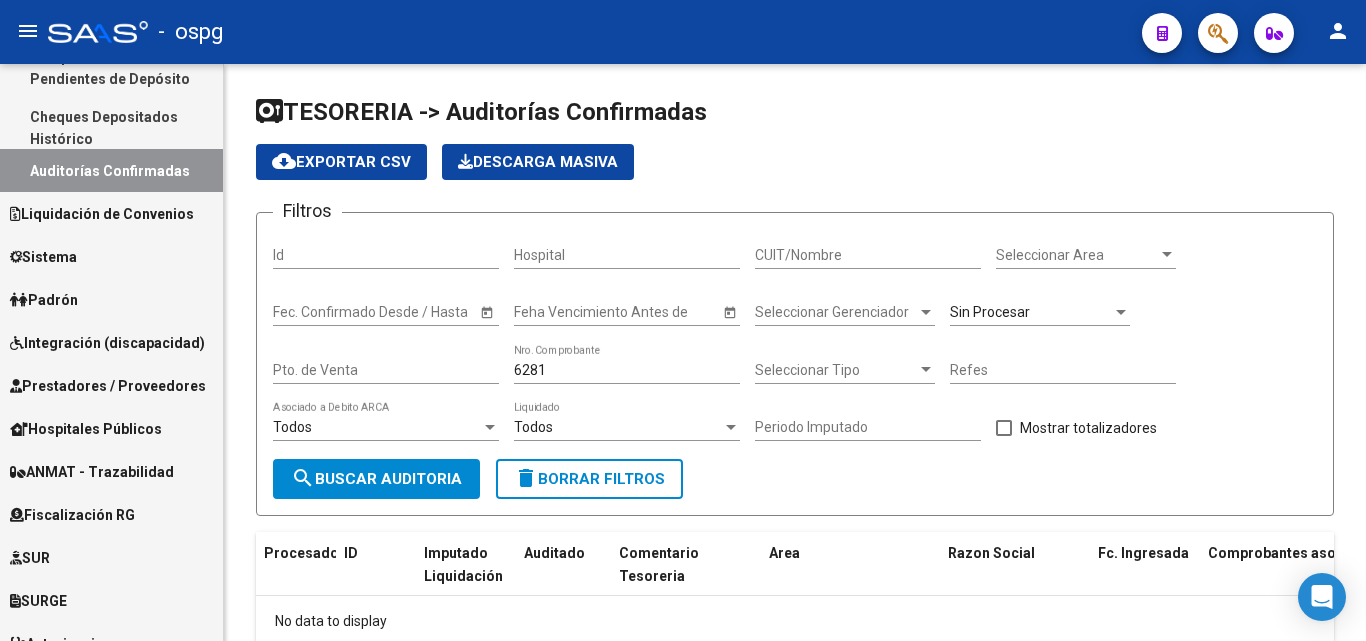 click on "Hospitales Públicos" at bounding box center (86, 429) 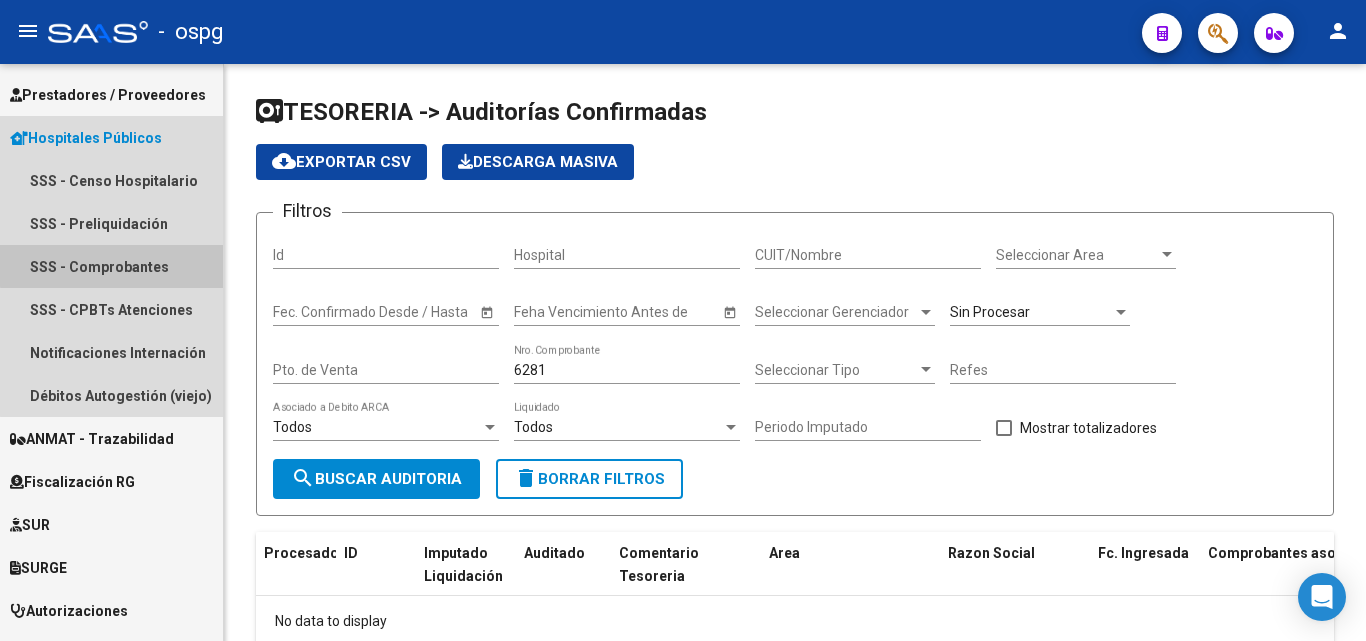 click on "SSS - Comprobantes" at bounding box center [111, 266] 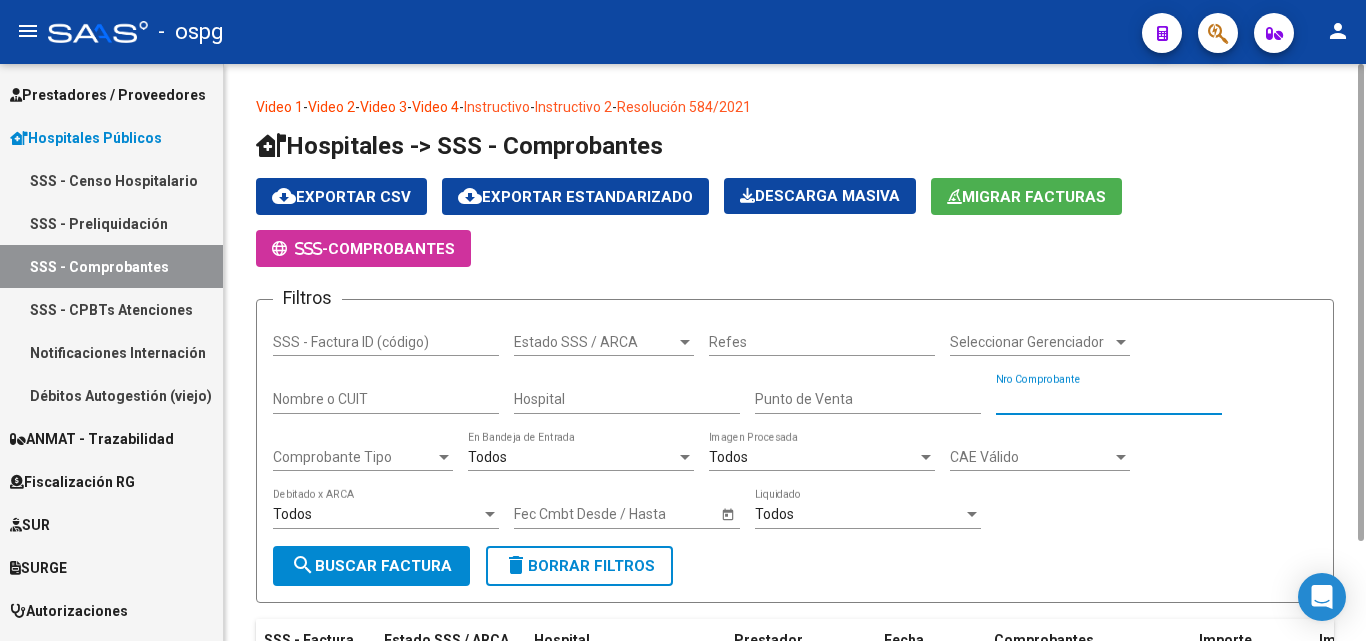 click on "Nro Comprobante" at bounding box center (1109, 399) 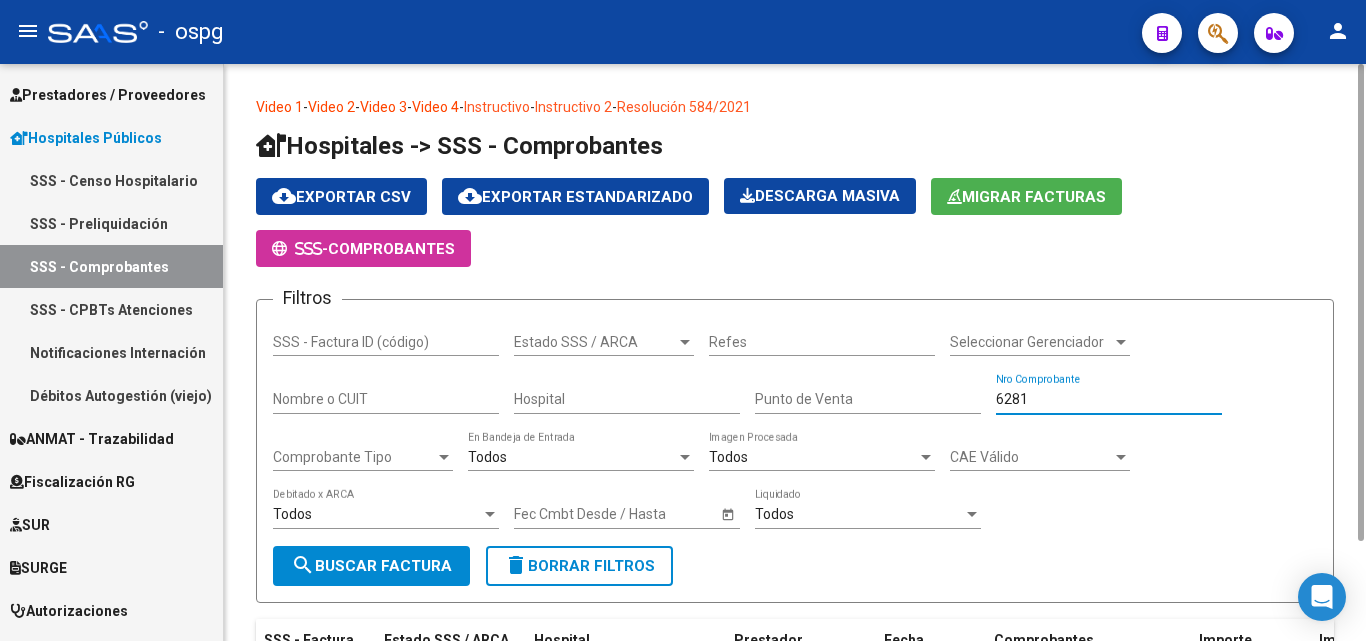 click on "search  Buscar Factura" 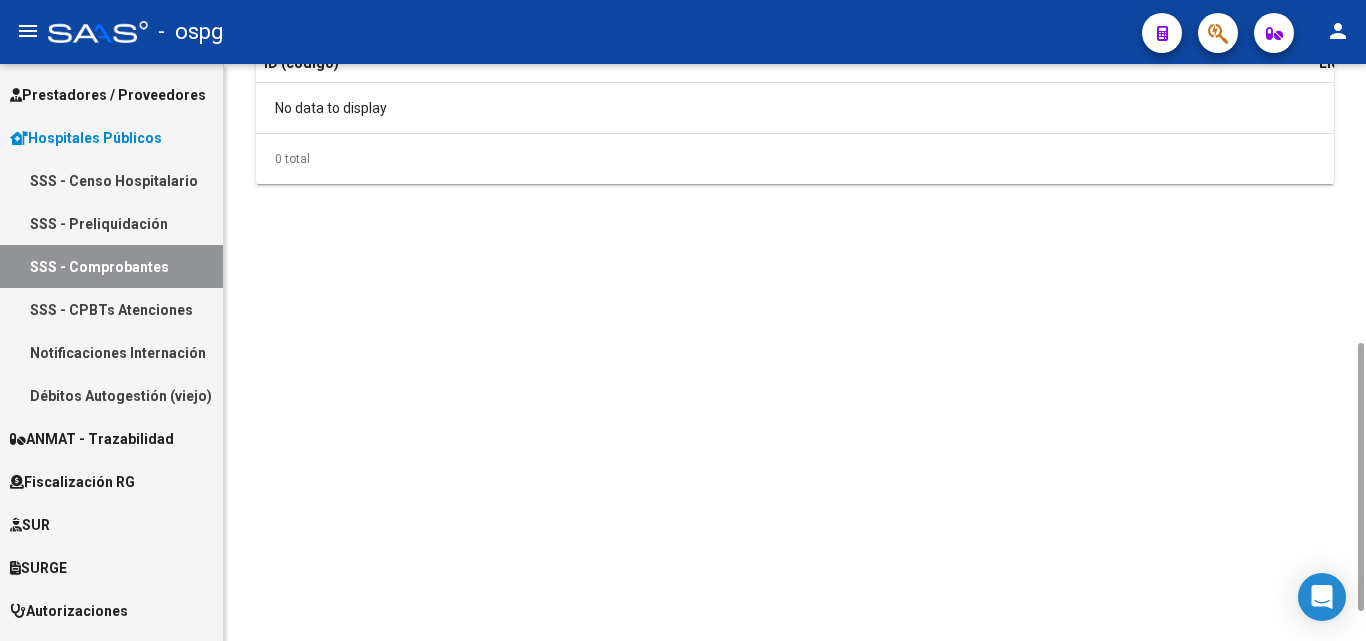 scroll, scrollTop: 0, scrollLeft: 0, axis: both 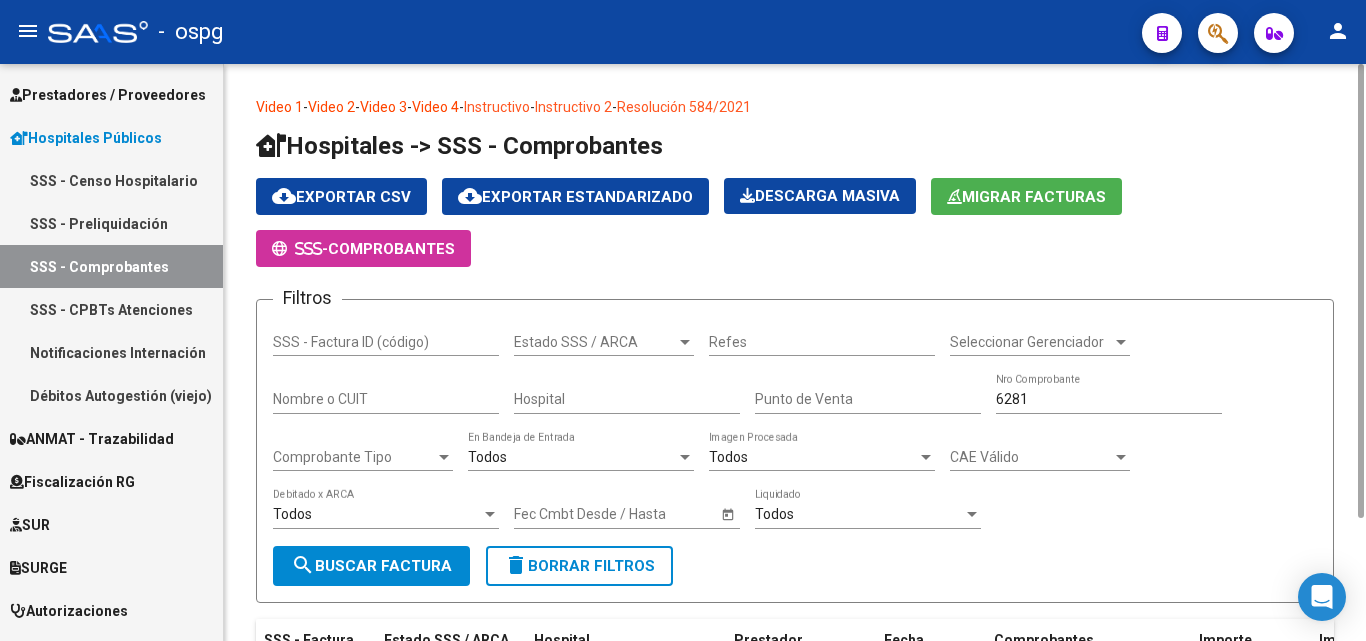 click on "6281" at bounding box center (1109, 399) 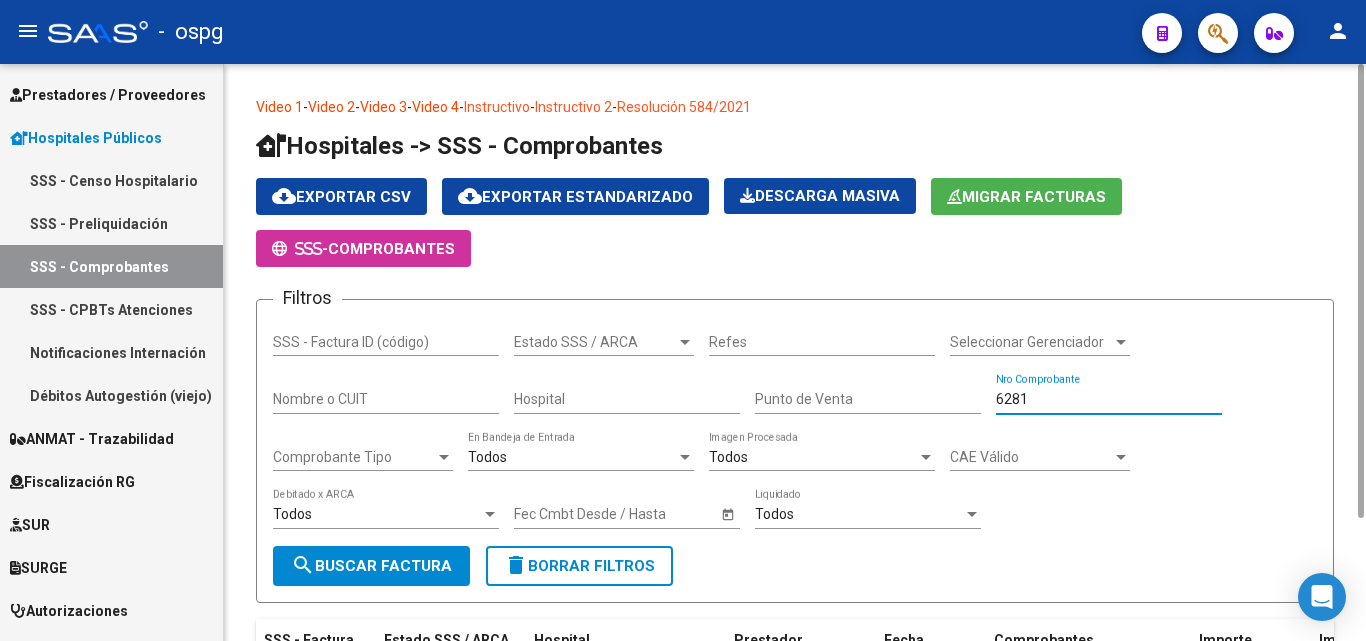 type on "[NUMBER]" 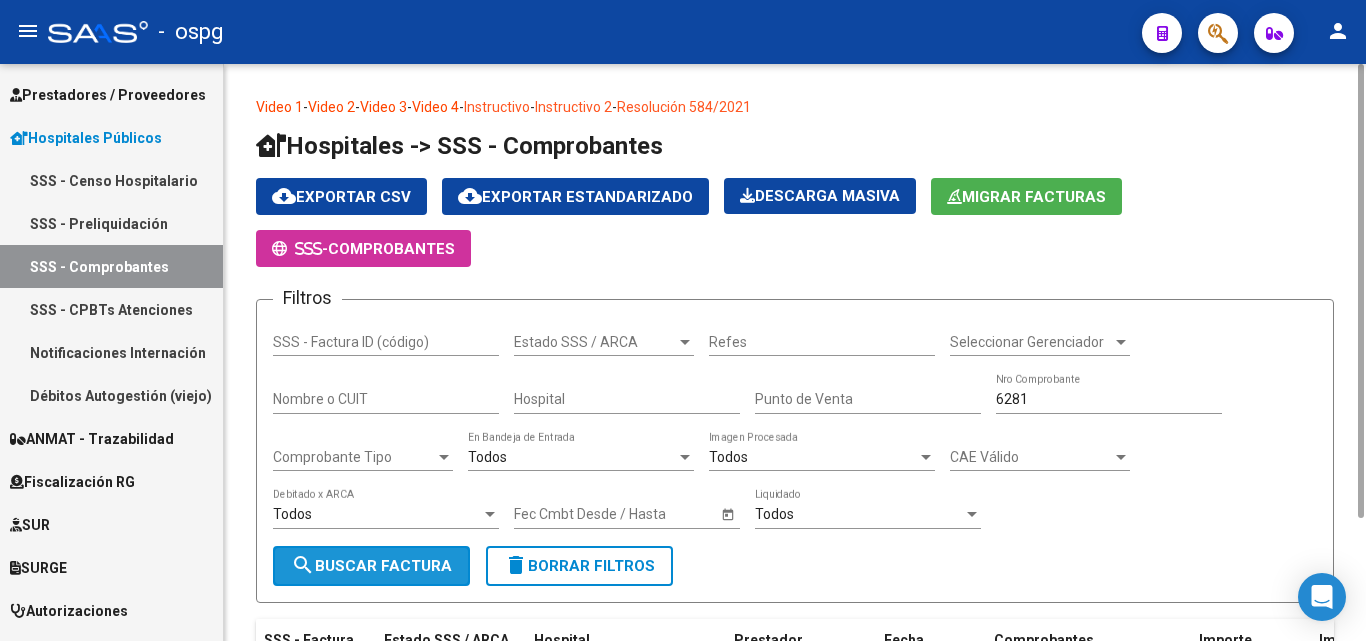 click on "search  Buscar Factura" 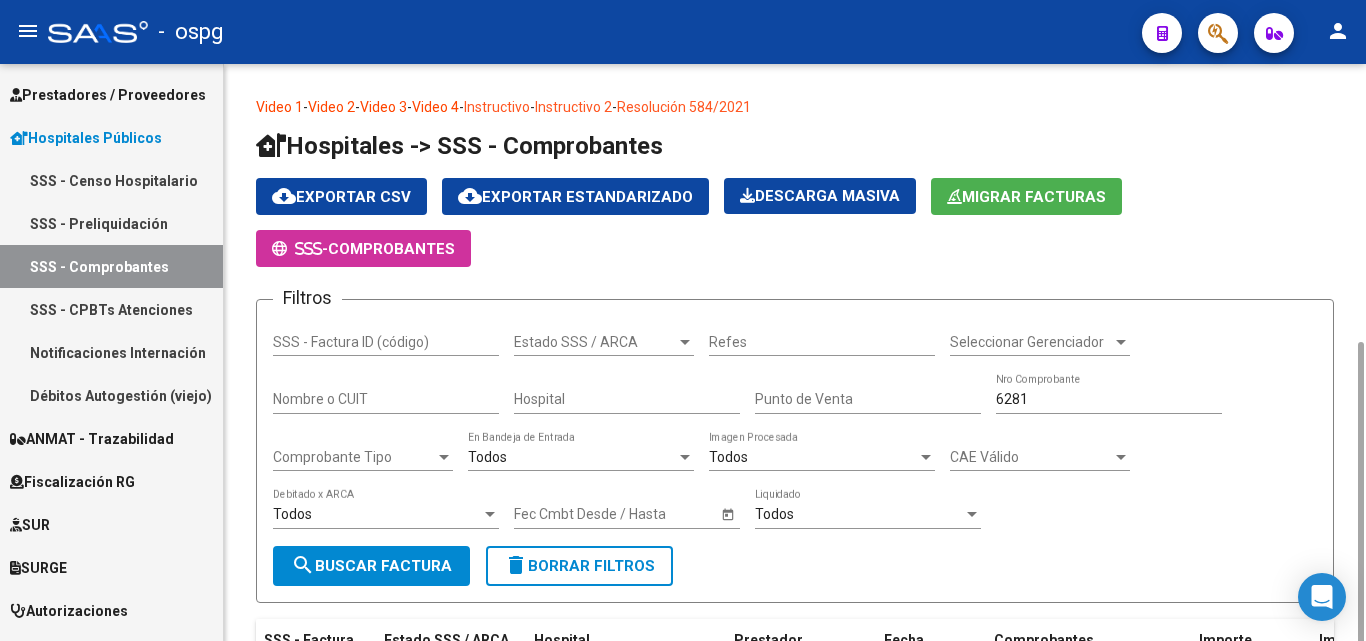 scroll, scrollTop: 155, scrollLeft: 0, axis: vertical 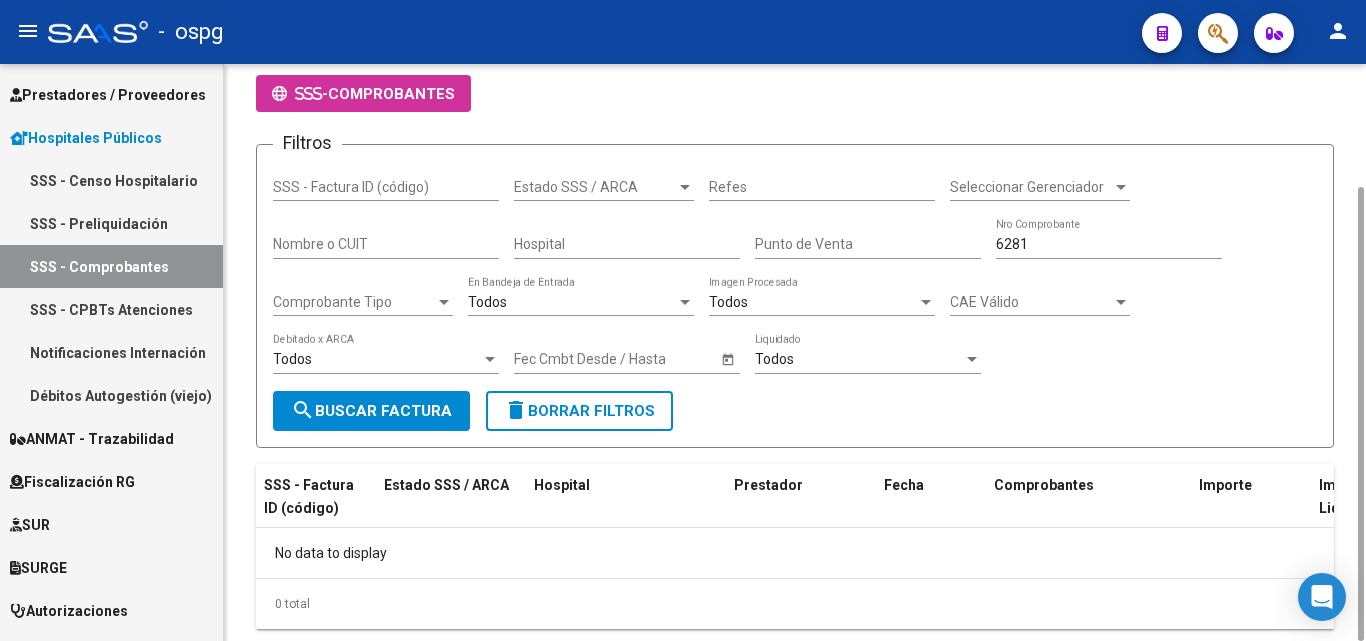 click on "Punto de Venta" at bounding box center (868, 244) 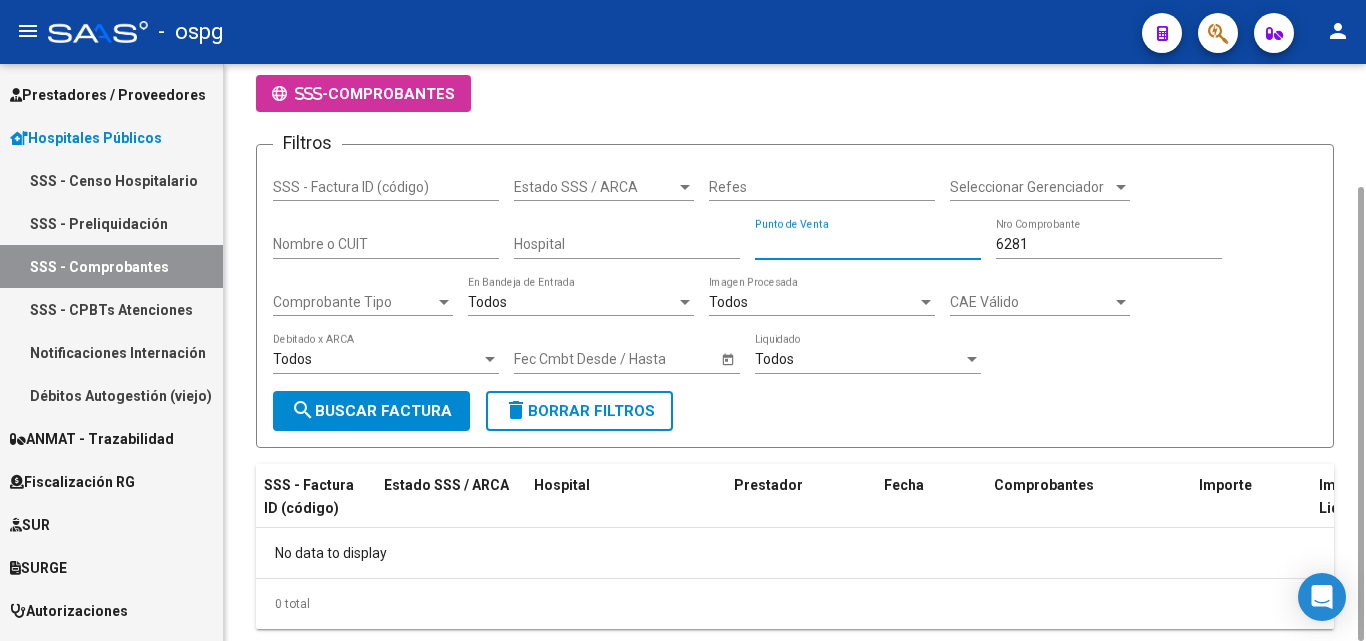 click on "Hospital" at bounding box center [627, 244] 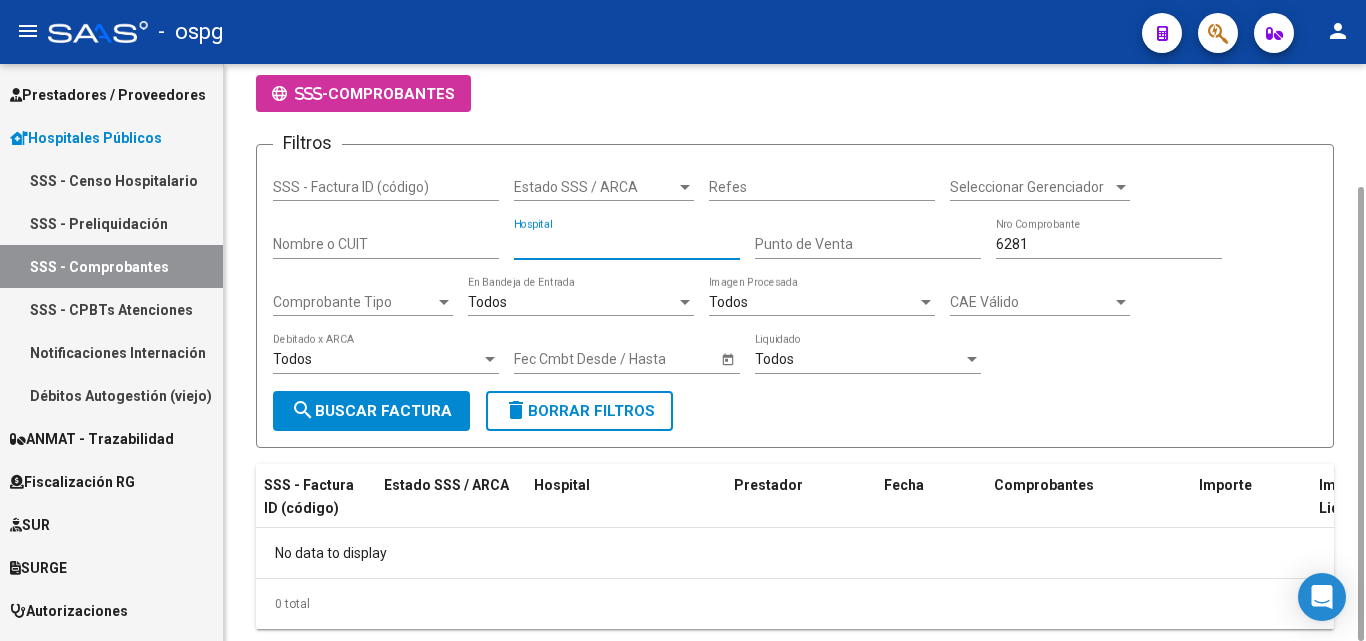 click on "Punto de Venta" at bounding box center [868, 244] 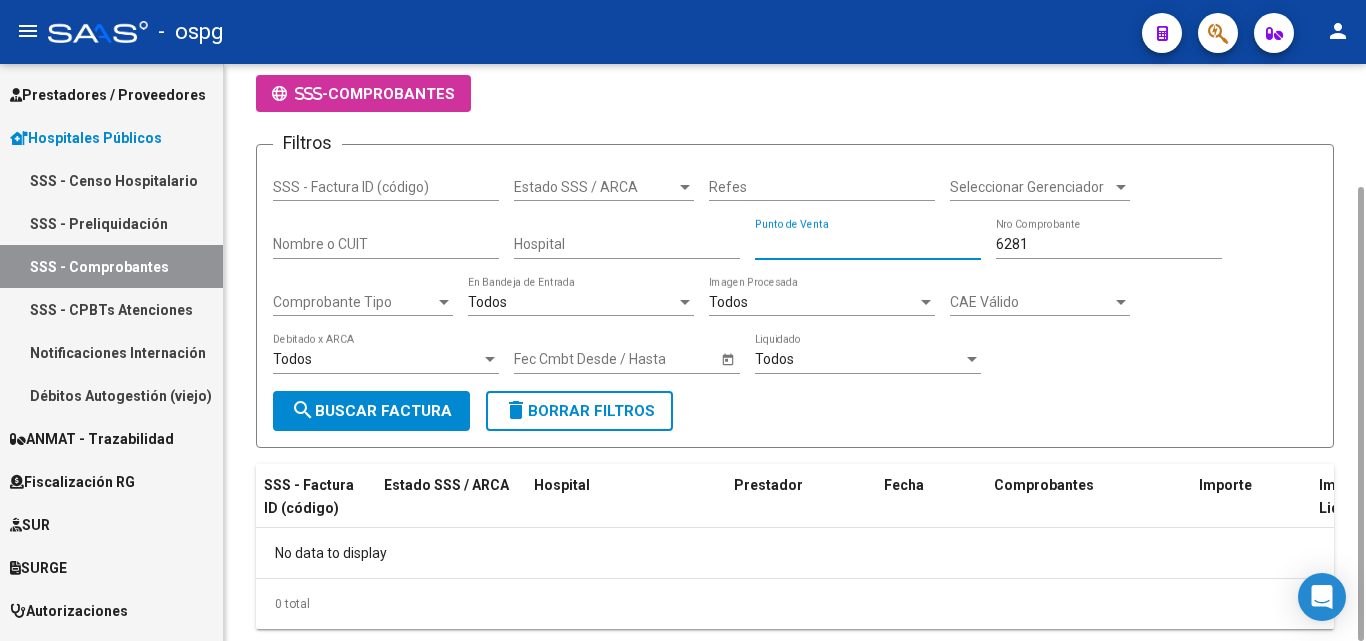 click on "Hospital" at bounding box center [627, 244] 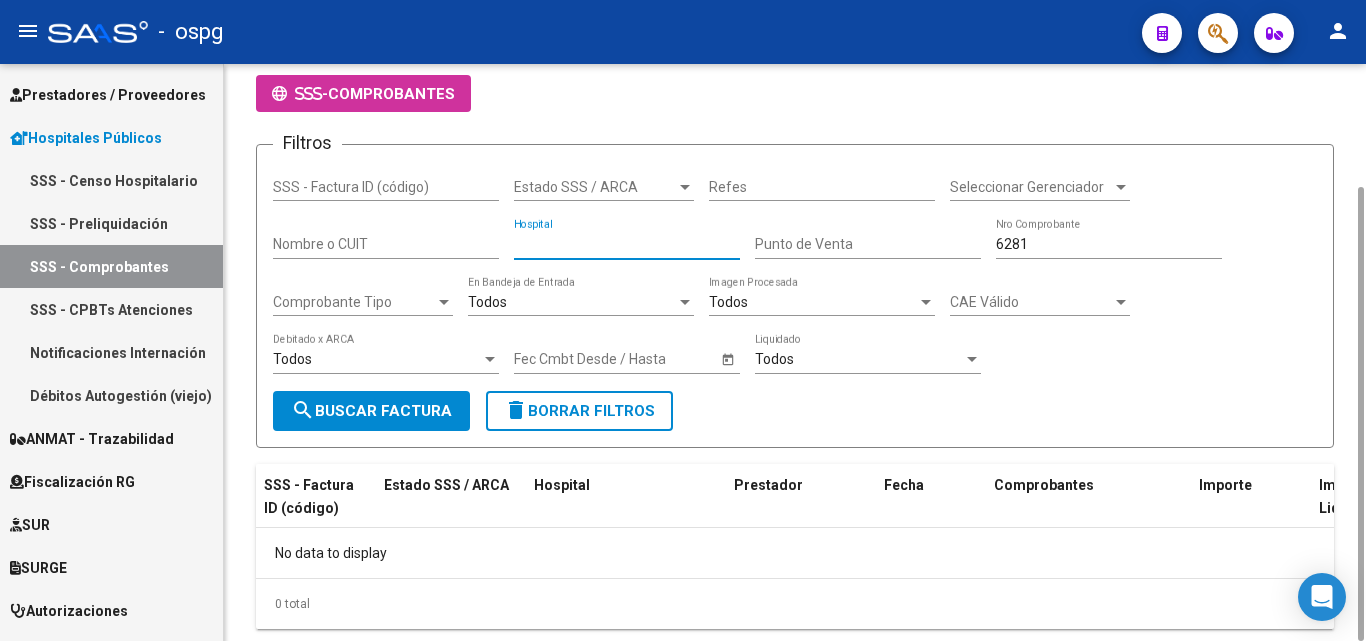 click on "Punto de Venta" at bounding box center [868, 244] 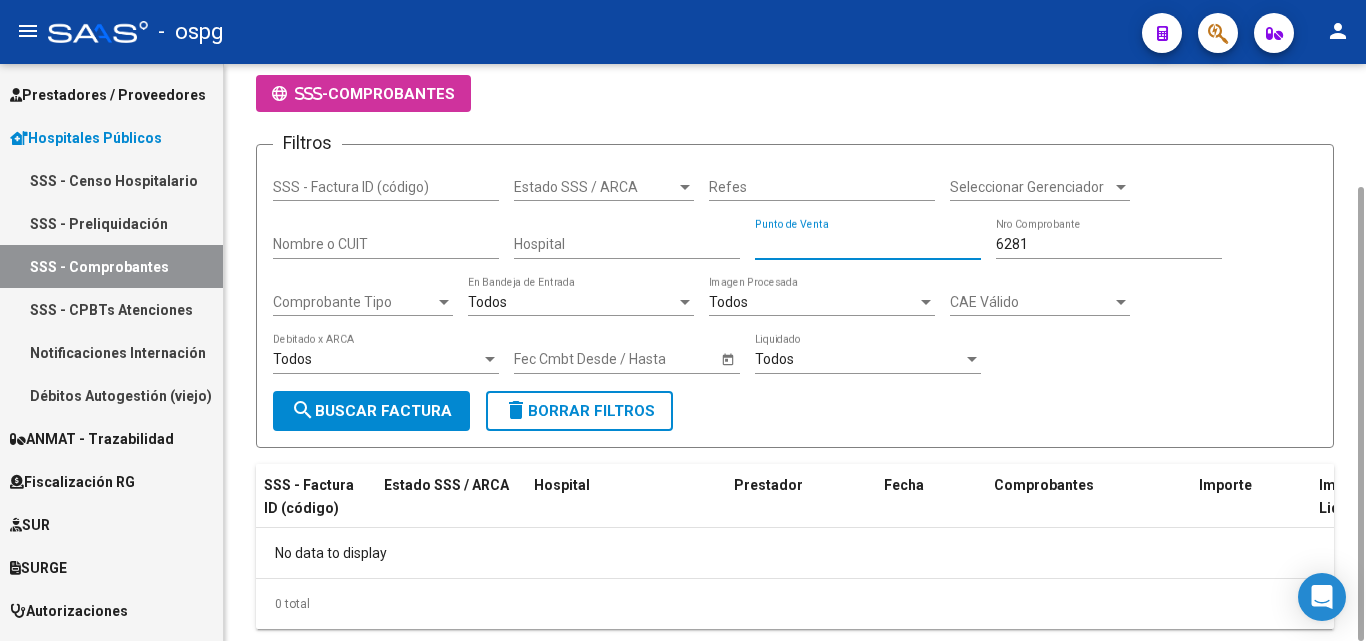 click on "Punto de Venta" 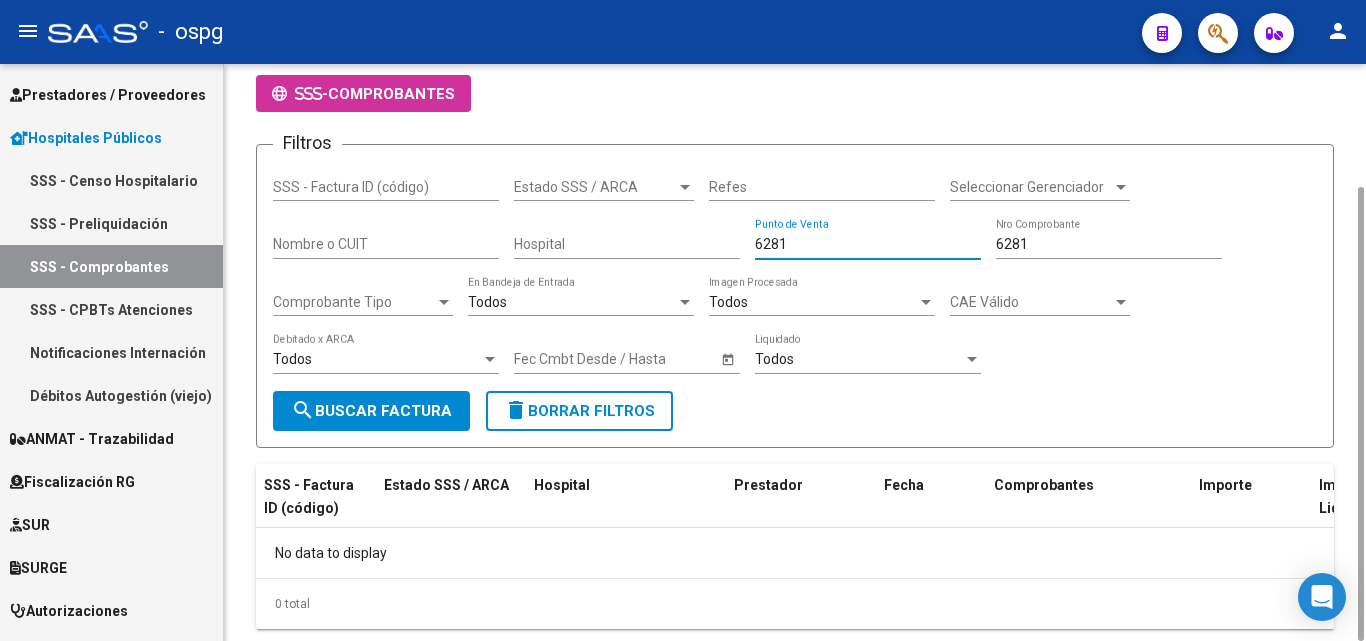 type on "6281" 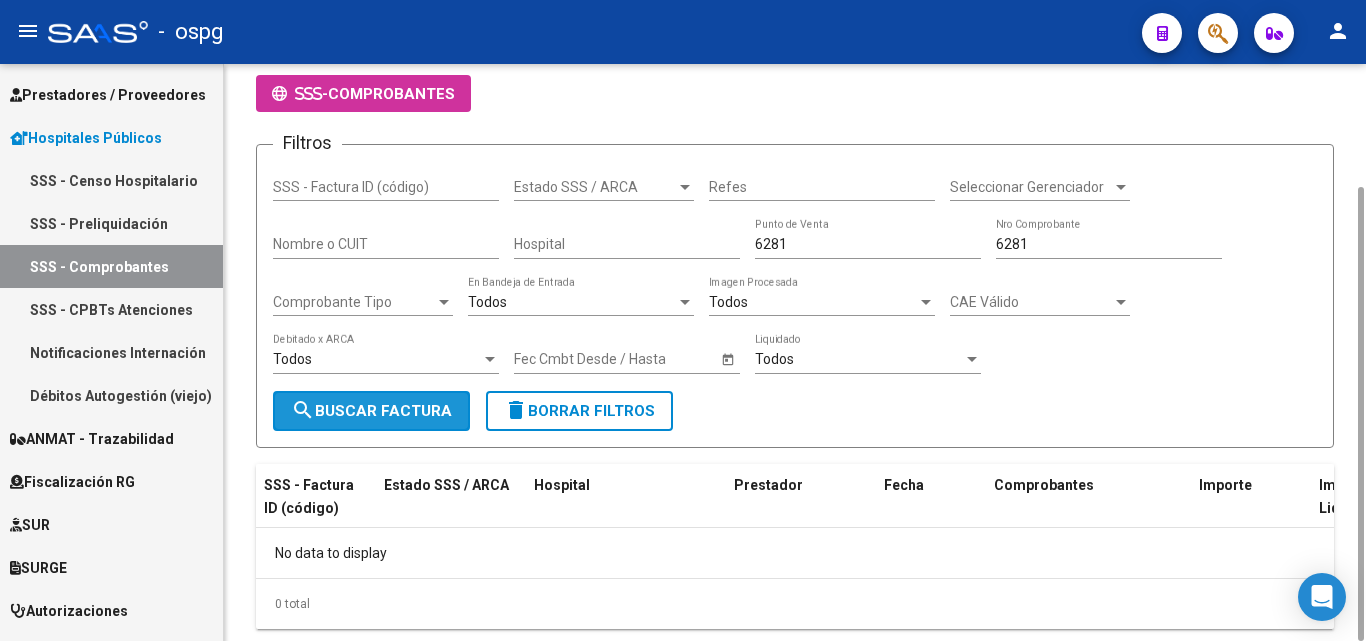 click on "search  Buscar Factura" 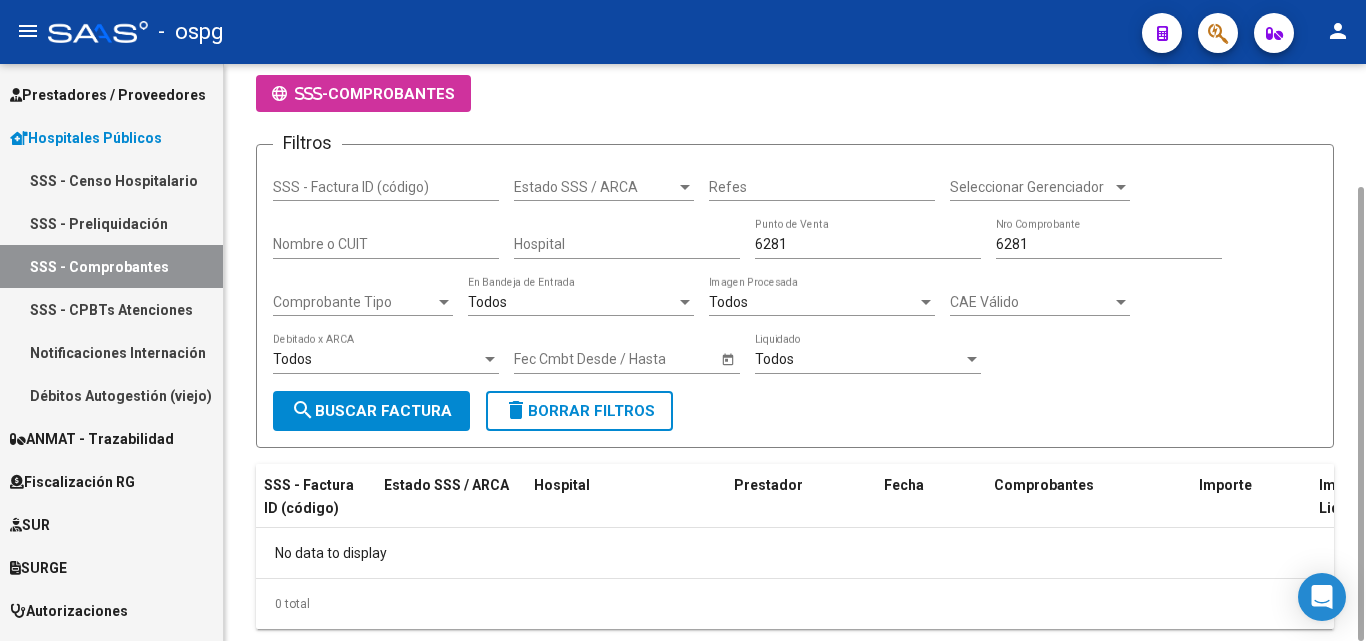 click on "Video 1  -  Video 2  -  Video 3  -  Video 4  -   Instructivo   -   Instructivo 2   -   Resolución 584/2021   Hospitales -> SSS - Comprobantes  cloud_download  Exportar CSV  cloud_download  Exportar Estandarizado   Descarga Masiva
Migrar Facturas     -  COMPROBANTES Filtros SSS - Factura ID (código) Estado SSS / ARCA Estado SSS / ARCA Refes Seleccionar Gerenciador Seleccionar Gerenciador Nombre o CUIT Hospital [NUMBER] Punto de Venta [NUMBER] Nro Comprobante Comprobante Tipo Comprobante Tipo Todos  En Bandeja de Entrada Todos  Imagen Procesada CAE Válido CAE Válido Todos  Debitado x ARCA Start date – Fec Cmbt Desde / Hasta Todos  Liquidado search  Buscar Factura  delete  Borrar Filtros  SSS - Factura ID (código) Estado SSS / ARCA Hospital Prestador Fecha Comprobantes Importe Importe Liquidado Total Items Total Debitado Factura - Liquidado REFES Tipo Atenciones Detalles / Prácticas CAE Existente en bandeja de entrada Autorizacion Tipo No data to display  0 total   1" 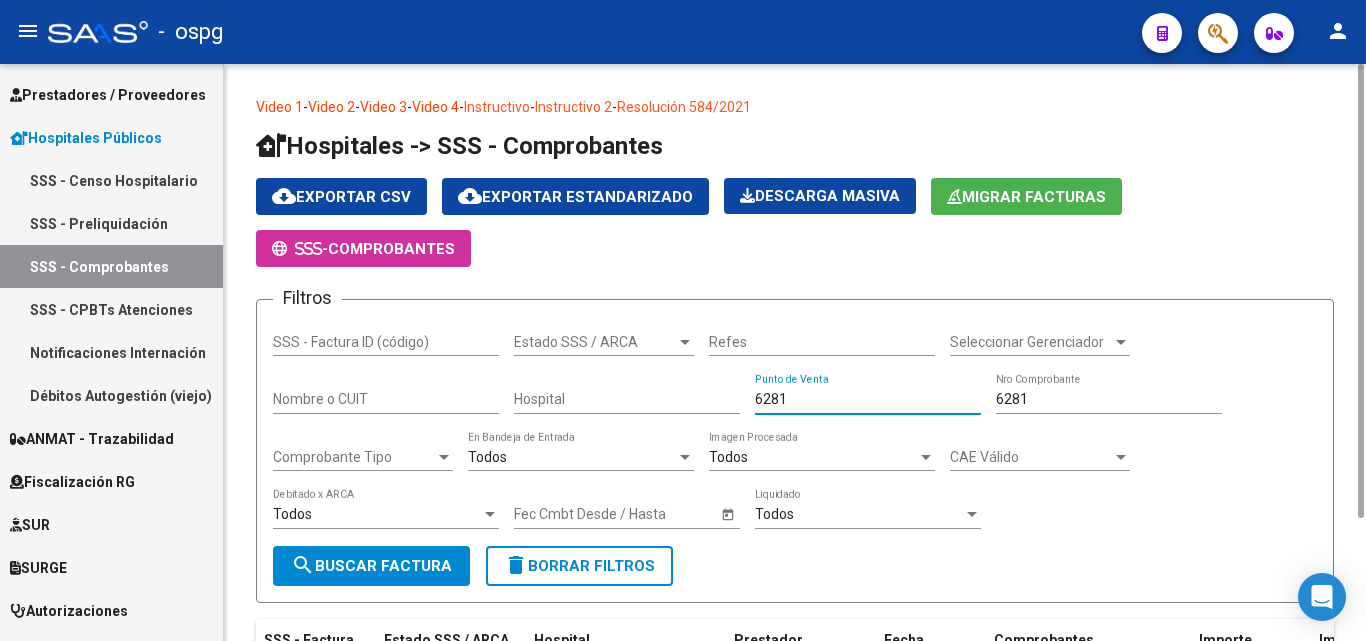 click on "6281" at bounding box center [868, 399] 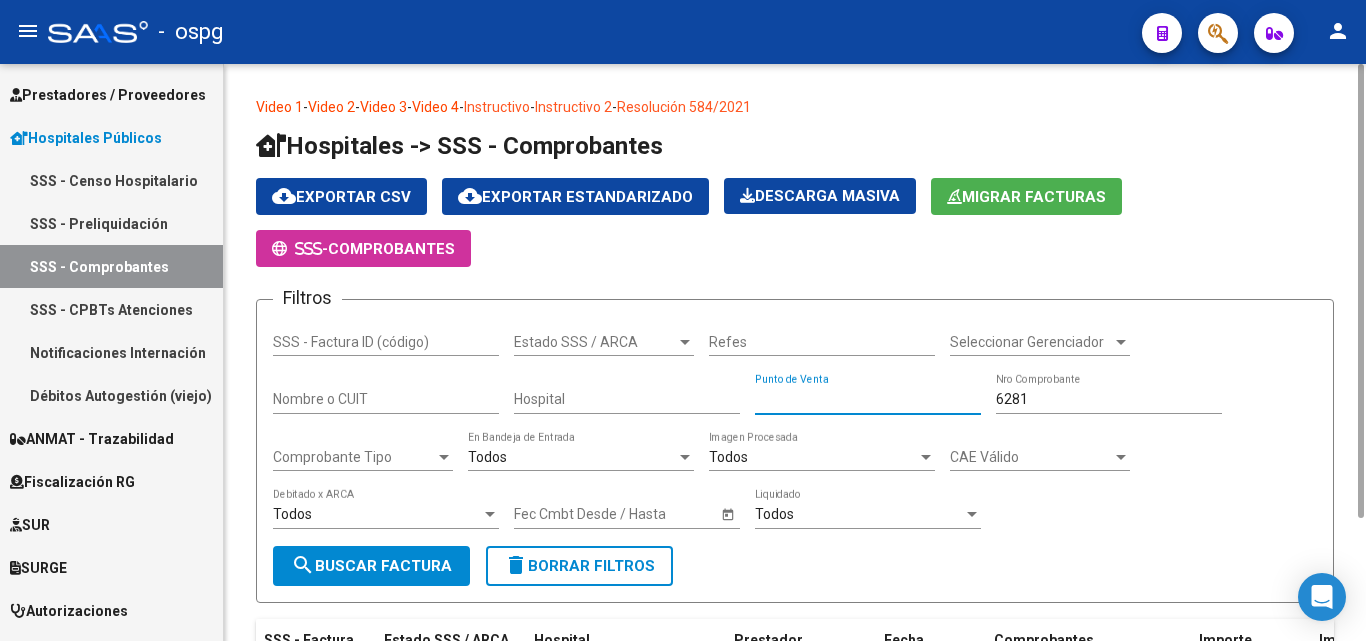 click on "Punto de Venta" at bounding box center [868, 399] 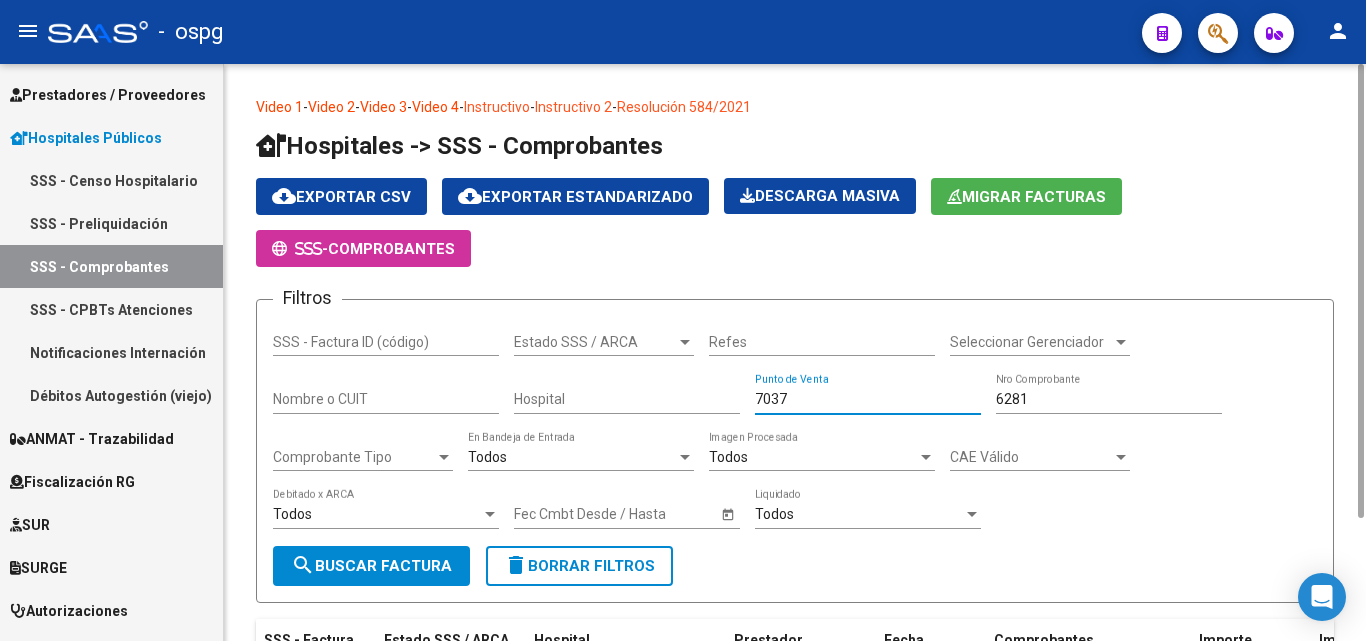type on "7037" 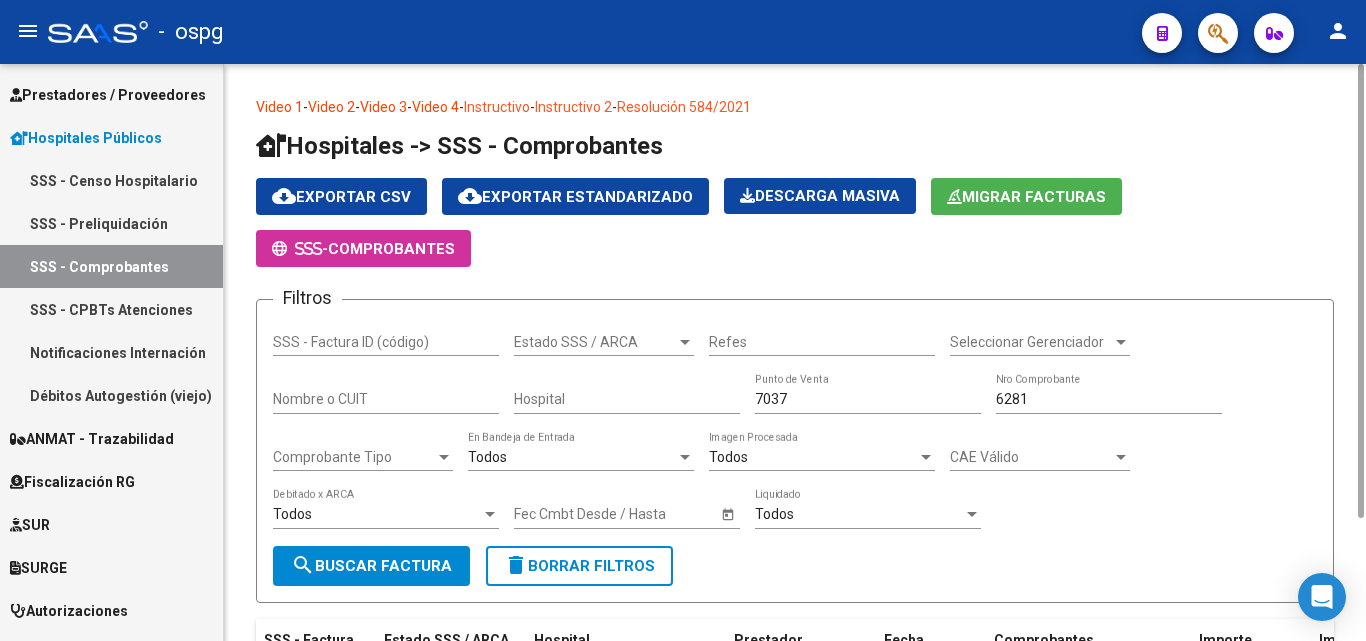 scroll, scrollTop: 155, scrollLeft: 0, axis: vertical 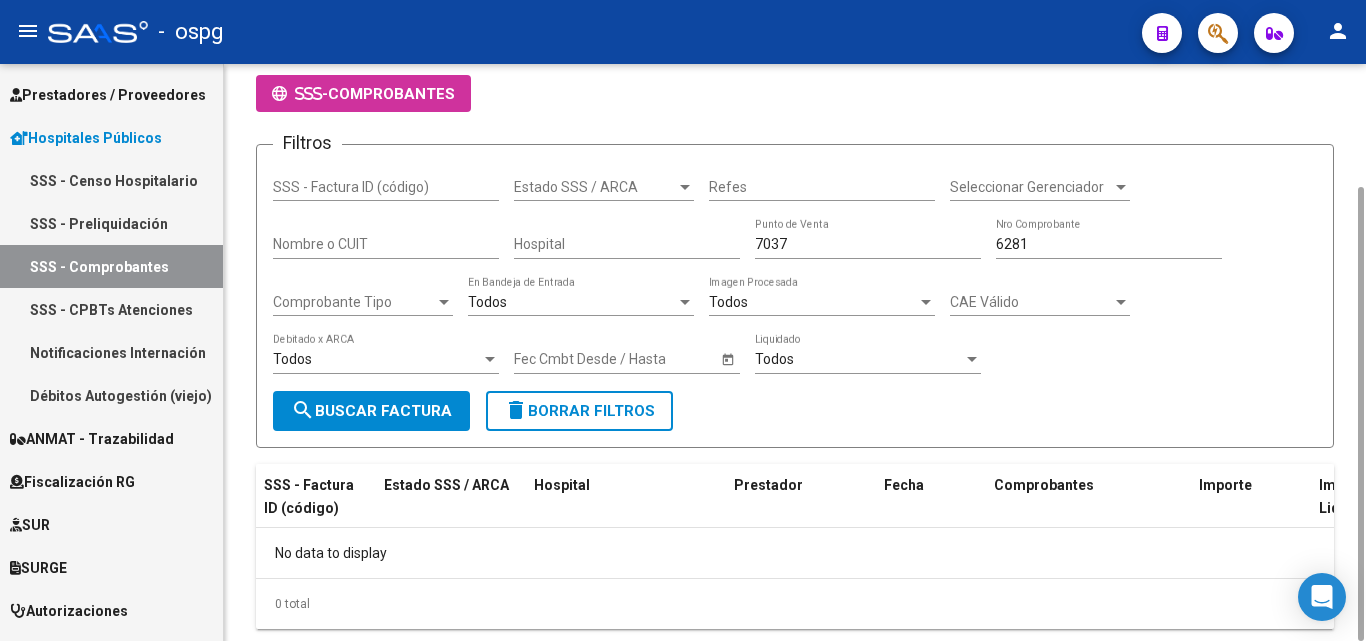 click on "No data to display" 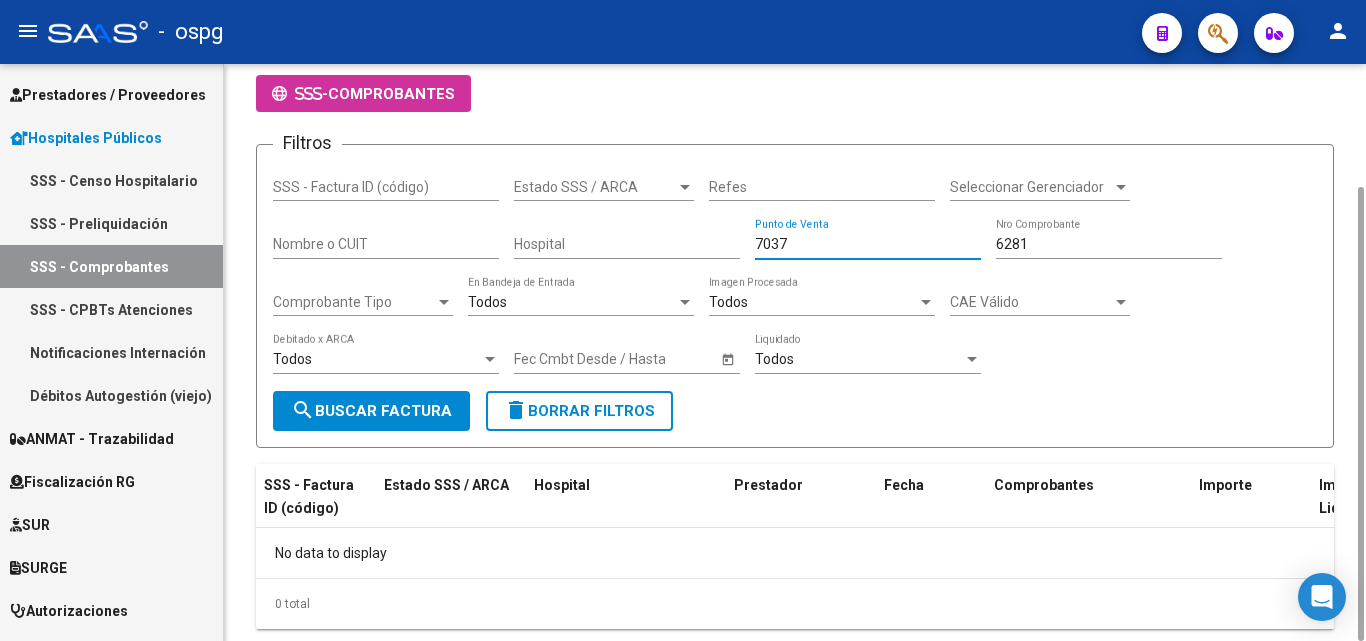drag, startPoint x: 810, startPoint y: 192, endPoint x: 625, endPoint y: 194, distance: 185.0108 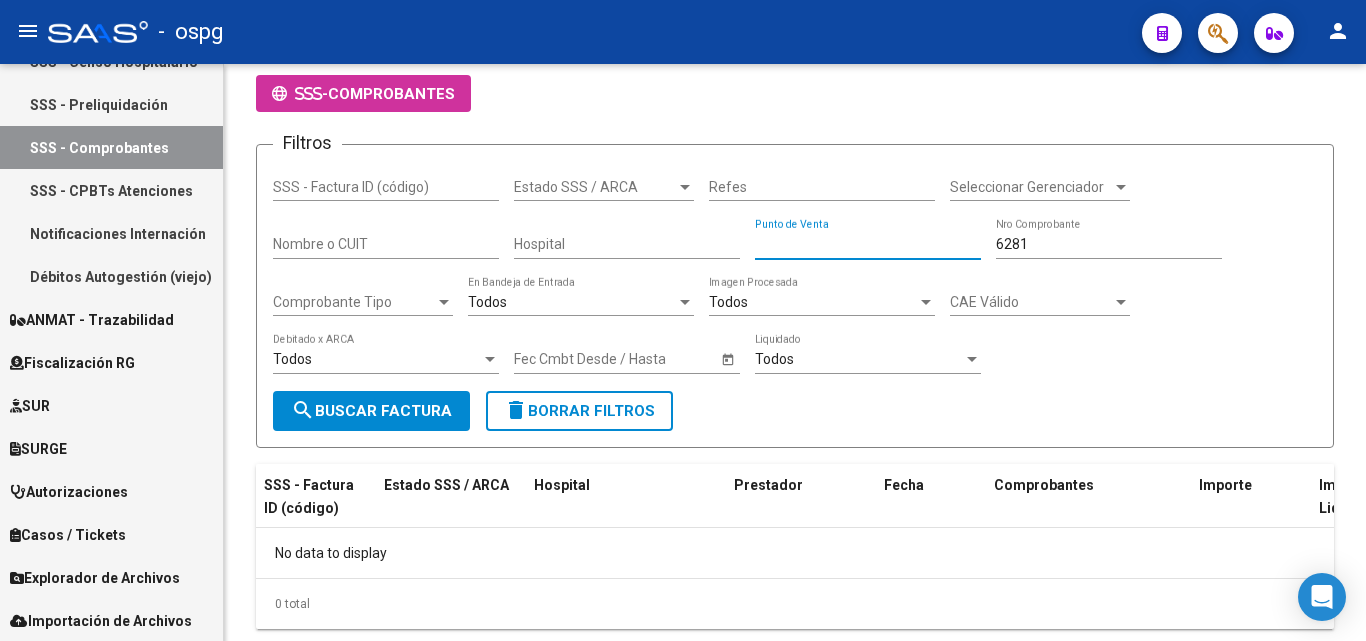 scroll, scrollTop: 300, scrollLeft: 0, axis: vertical 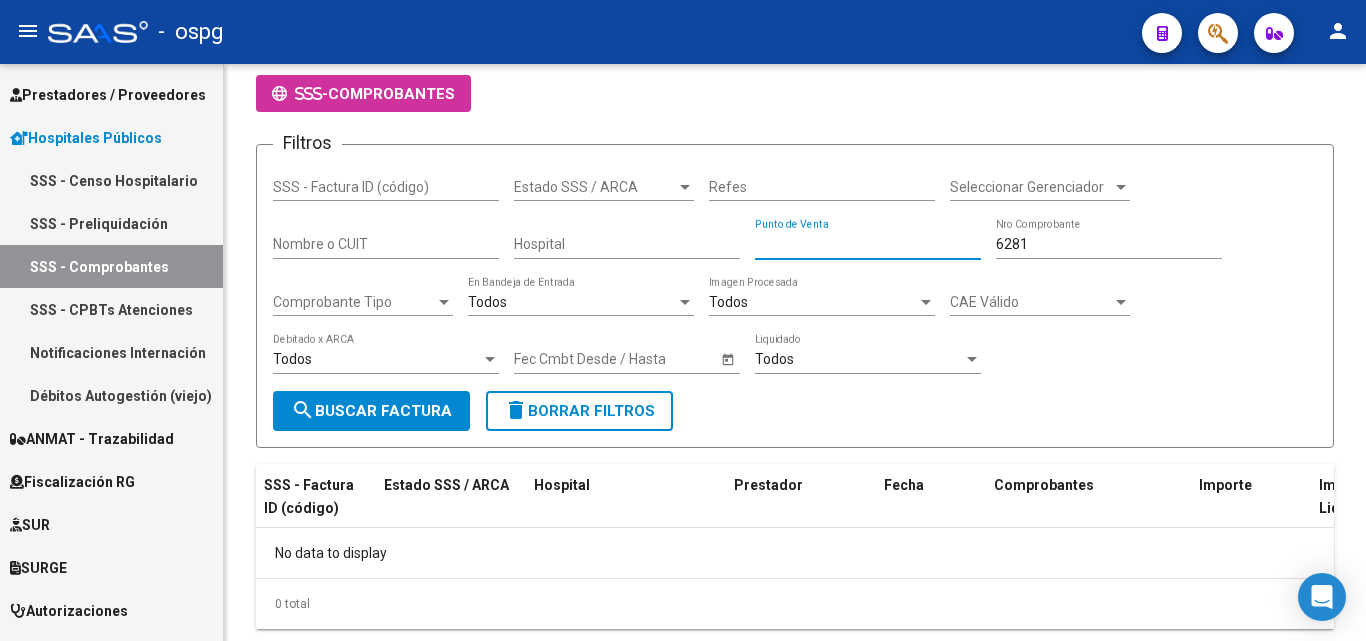 type 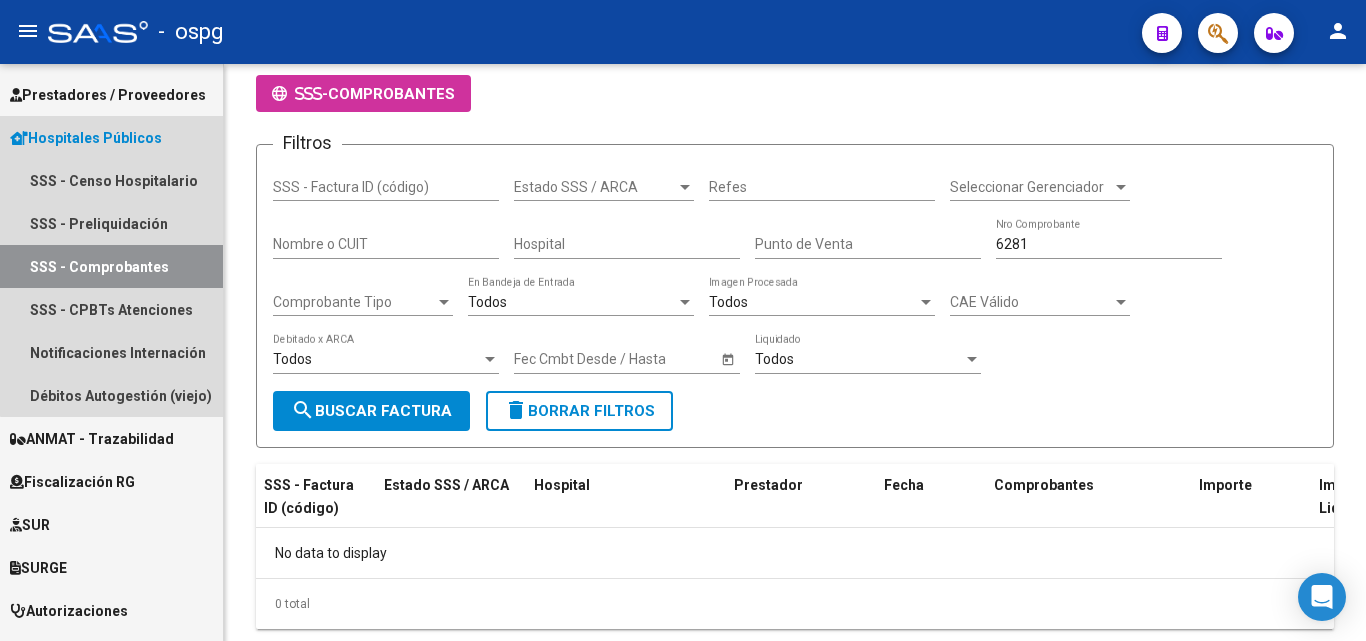 click on "SSS - Comprobantes" at bounding box center (111, 266) 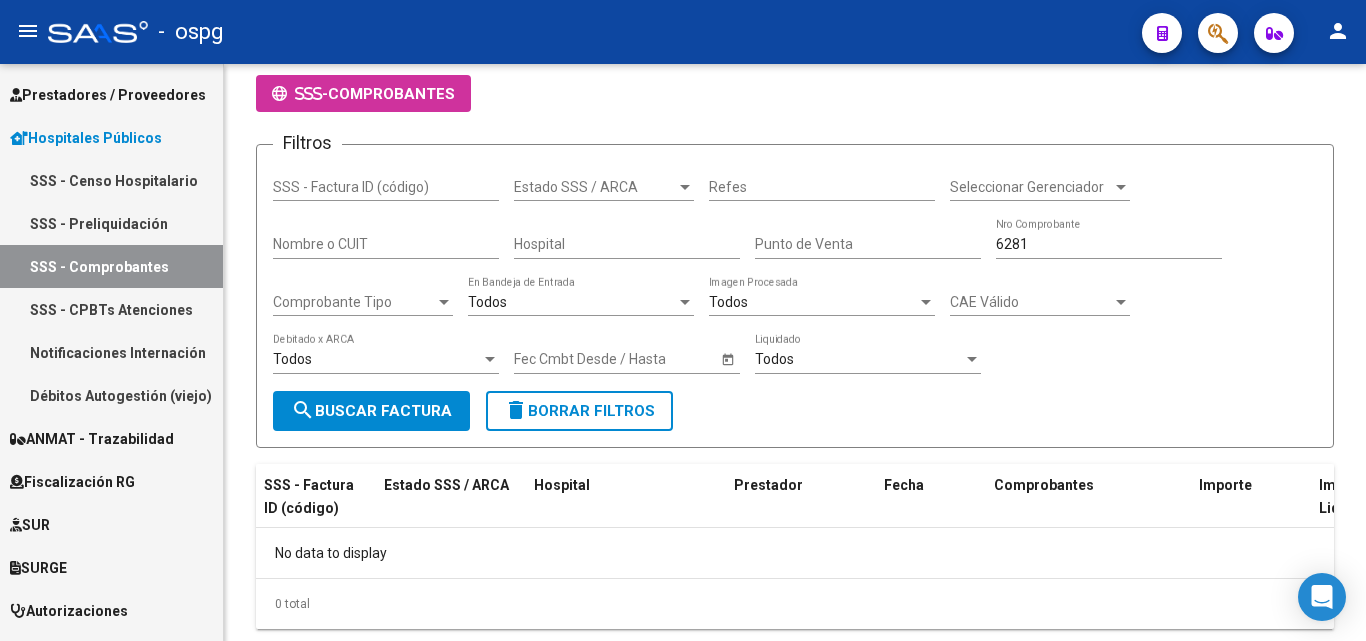 click on "-   ospg" 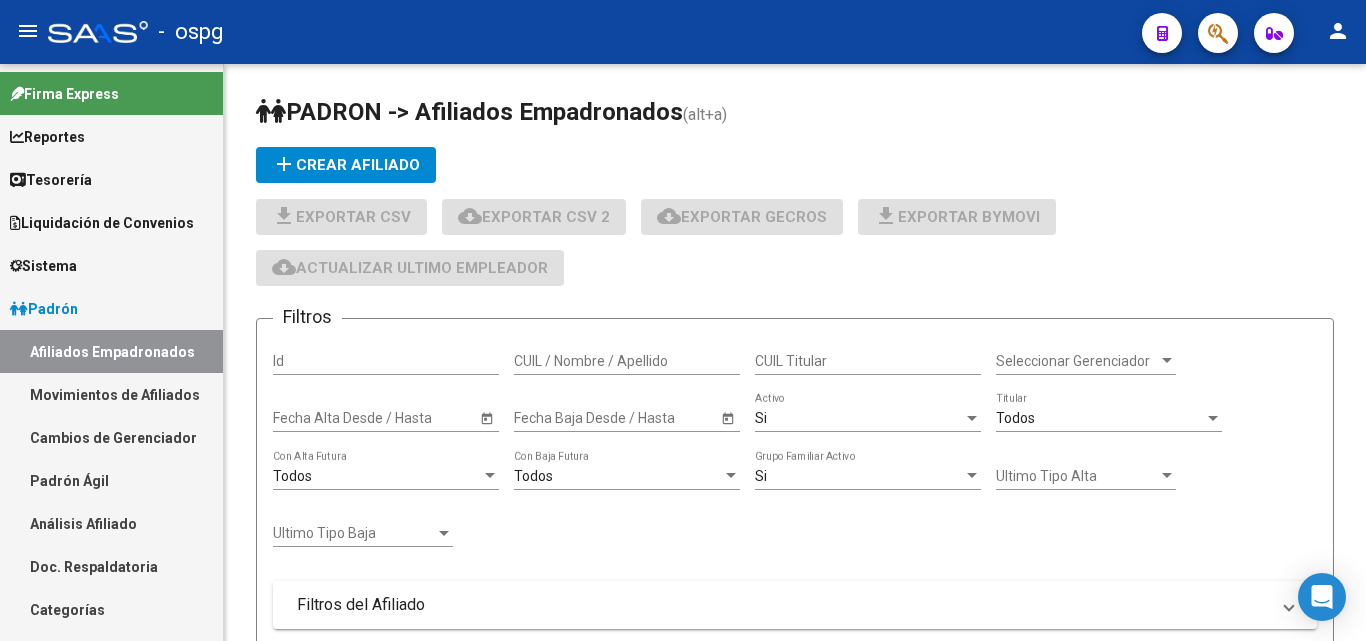 scroll, scrollTop: 0, scrollLeft: 0, axis: both 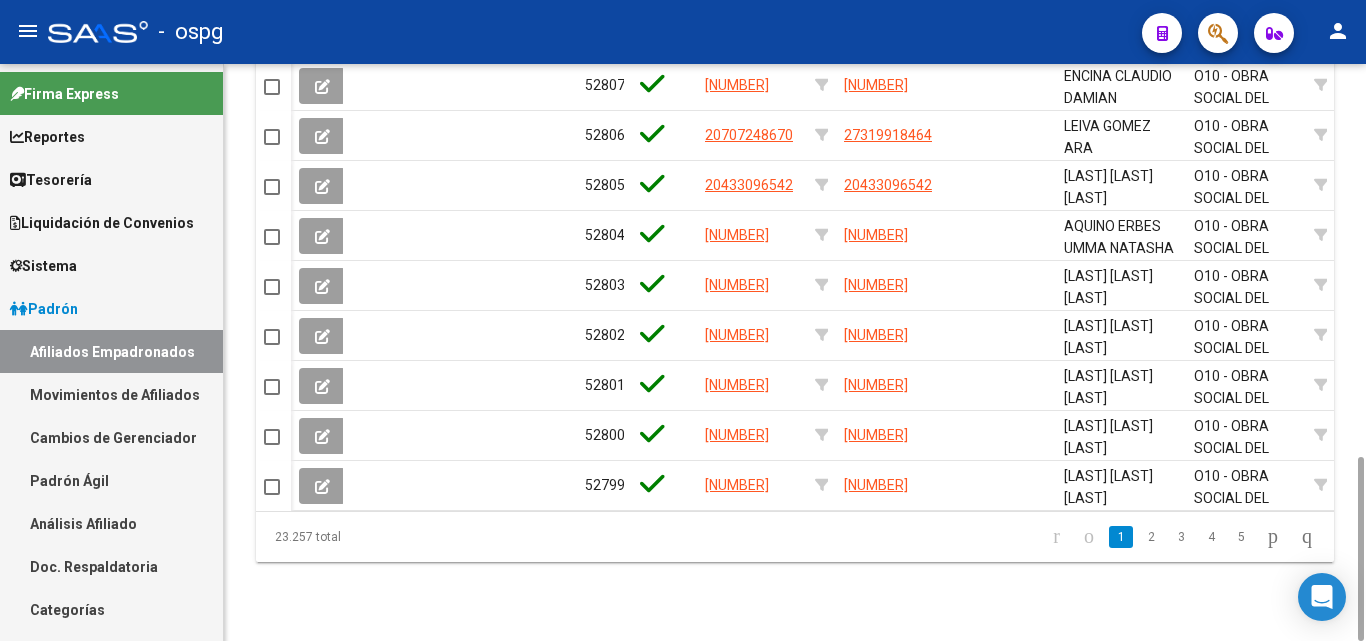 drag, startPoint x: 858, startPoint y: 607, endPoint x: 831, endPoint y: 589, distance: 32.449963 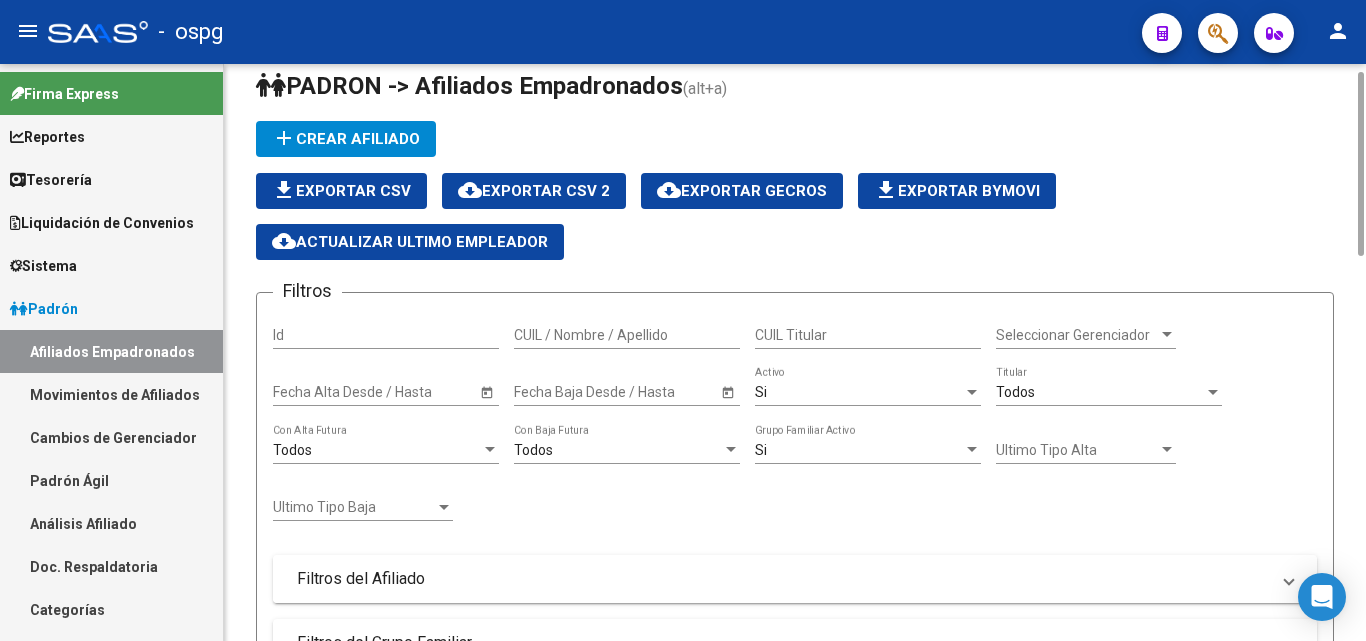 click on "Filtros del Afiliado" at bounding box center [795, 579] 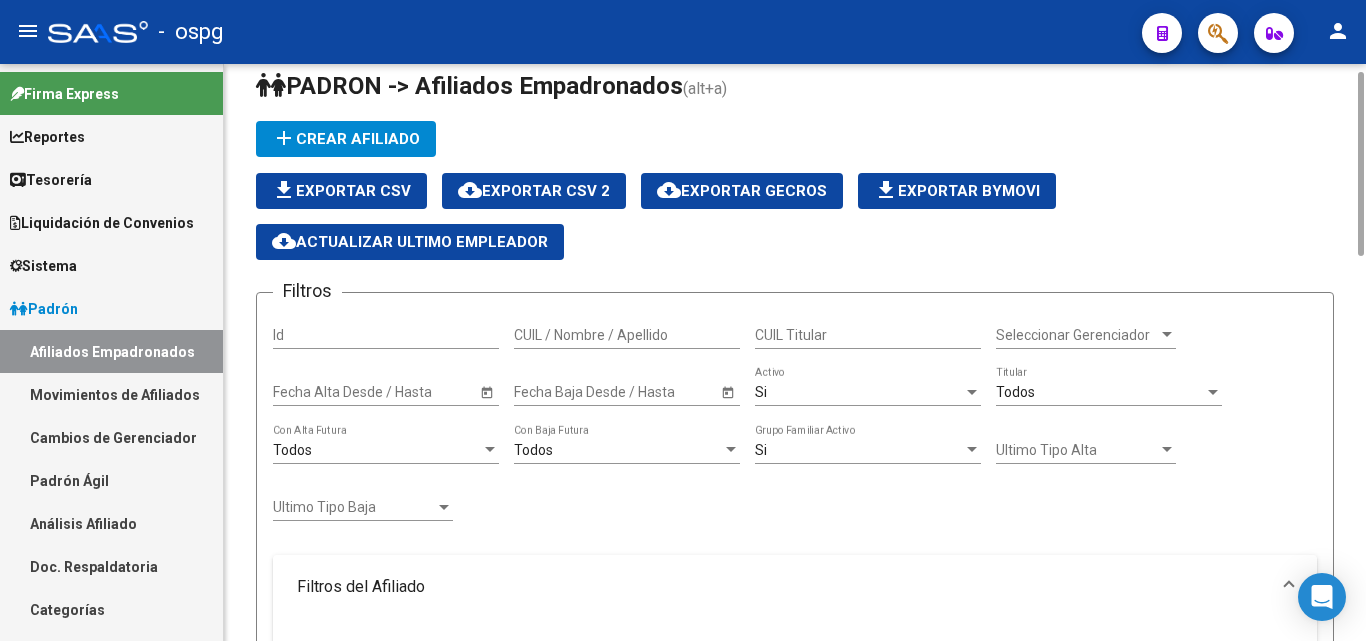 scroll, scrollTop: 0, scrollLeft: 0, axis: both 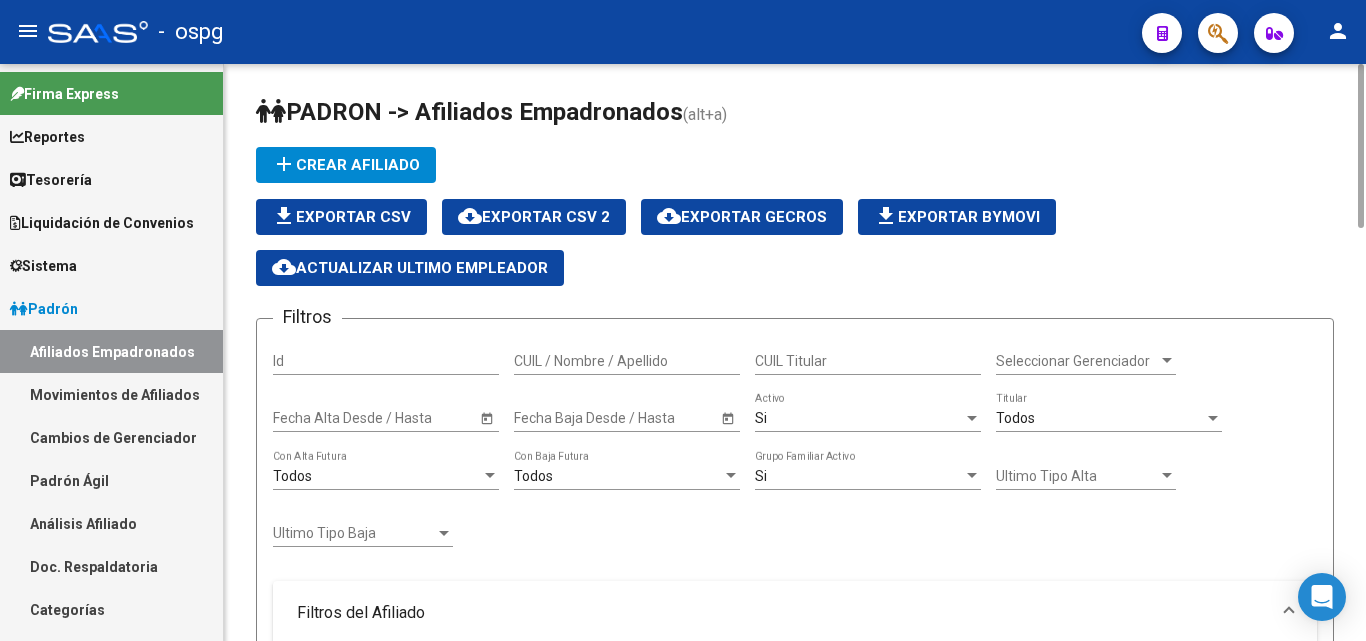 click on "file_download  Exportar CSV  cloud_download  Exportar CSV 2  cloud_download  Exportar GECROS  file_download  Exportar Bymovi  cloud_download  Actualizar ultimo Empleador" 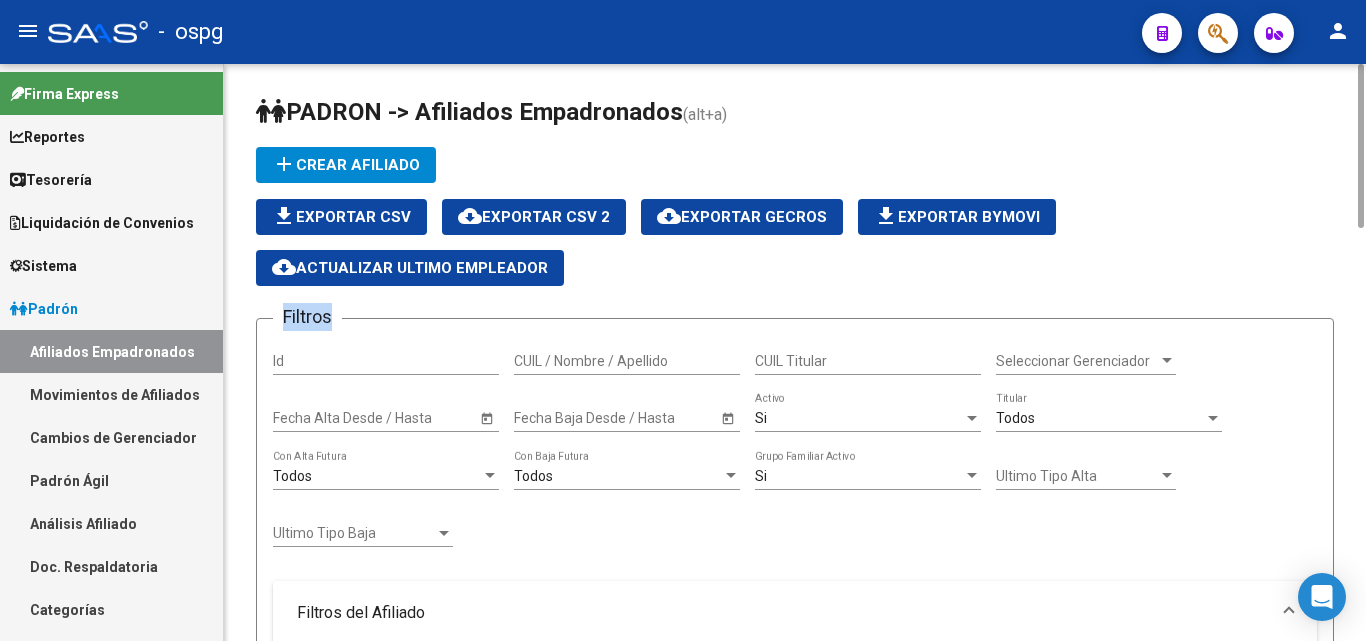 click on "file_download  Exportar CSV  cloud_download  Exportar CSV 2  cloud_download  Exportar GECROS  file_download  Exportar Bymovi  cloud_download  Actualizar ultimo Empleador" 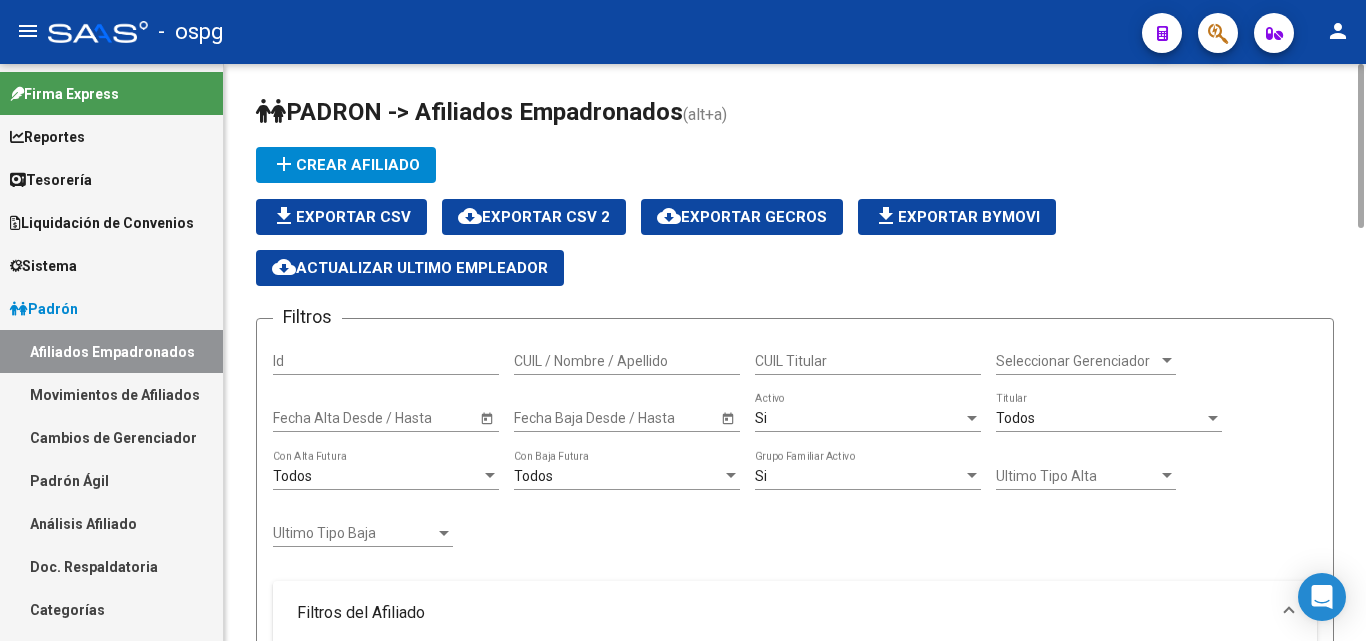 click on "file_download  Exportar CSV  cloud_download  Exportar CSV 2  cloud_download  Exportar GECROS  file_download  Exportar Bymovi  cloud_download  Actualizar ultimo Empleador" 